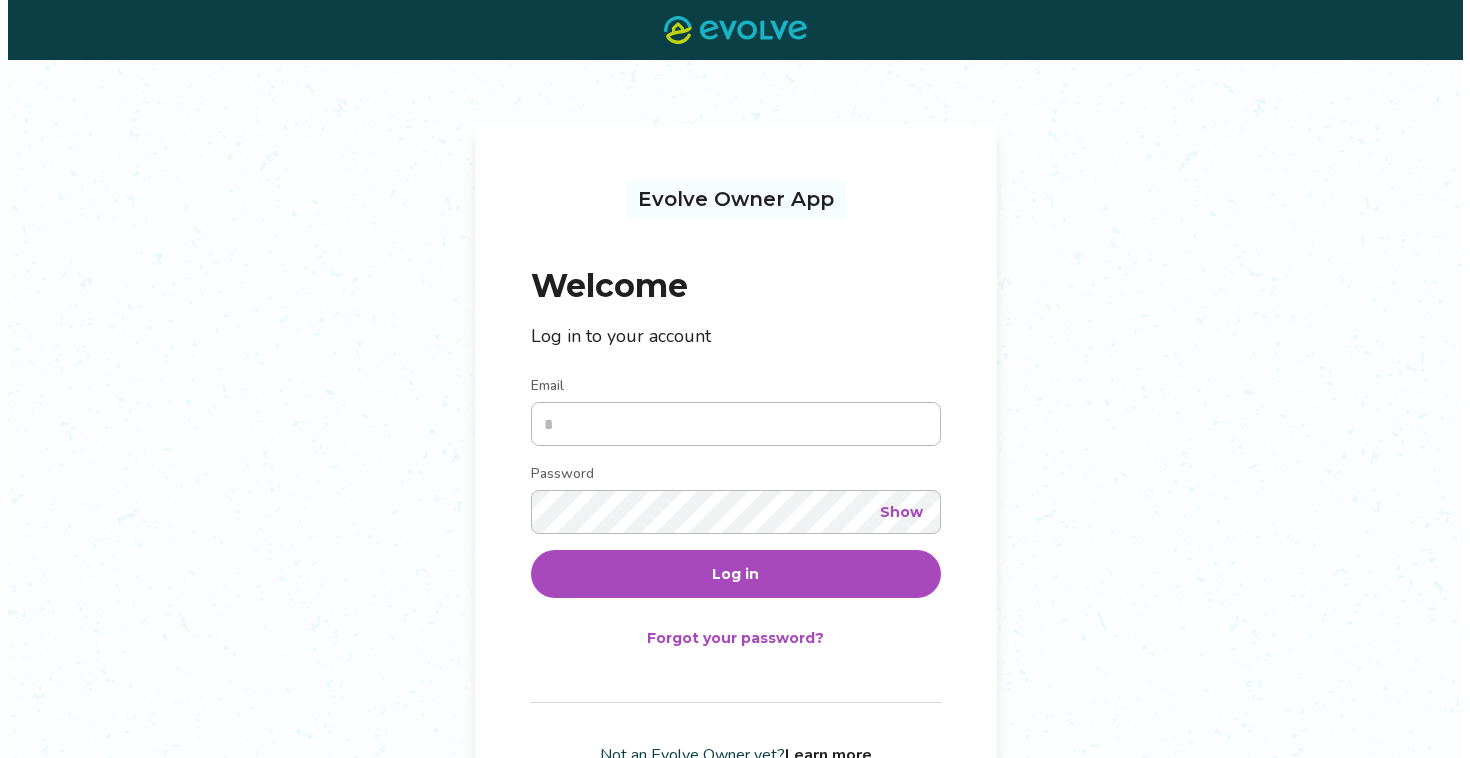 scroll, scrollTop: 0, scrollLeft: 0, axis: both 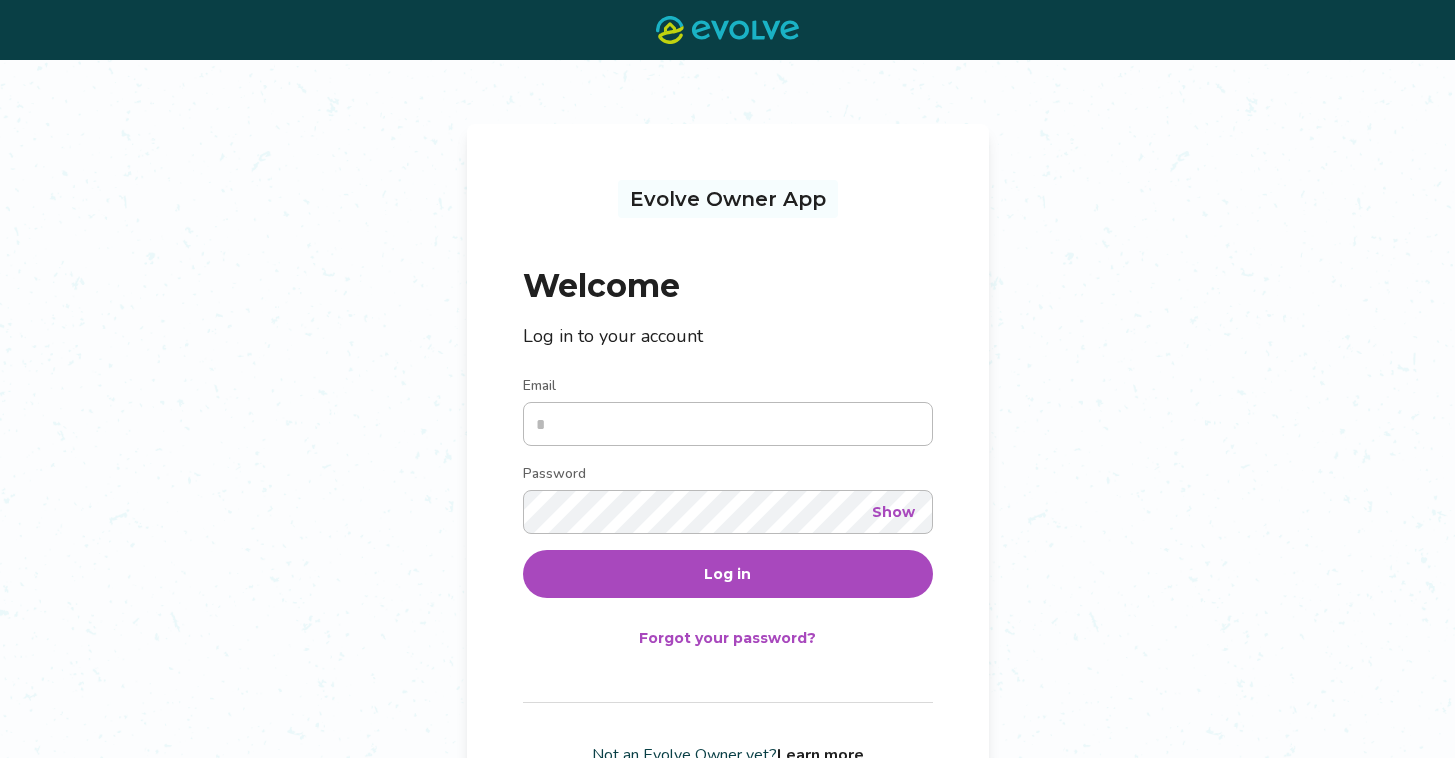 click on "Email" at bounding box center (728, 424) 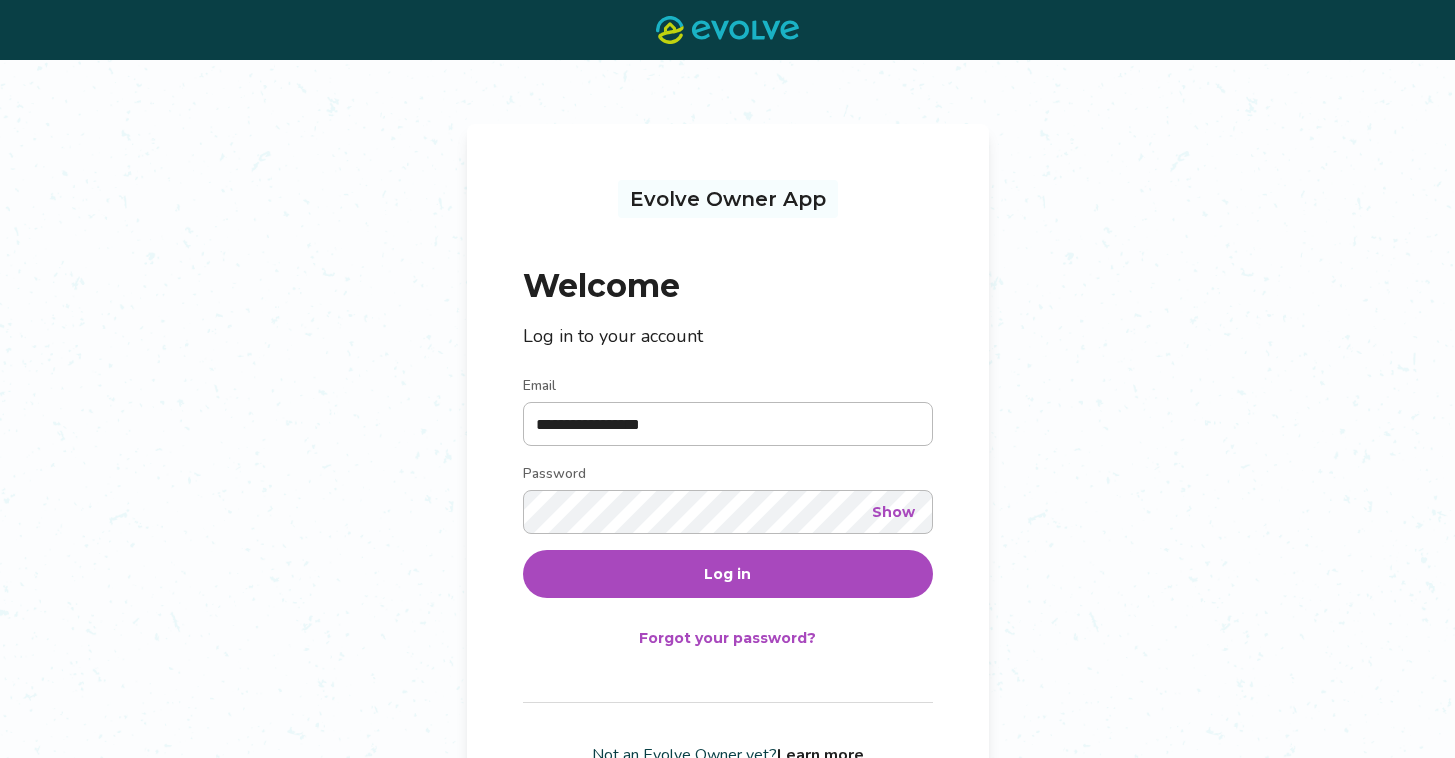 type on "**********" 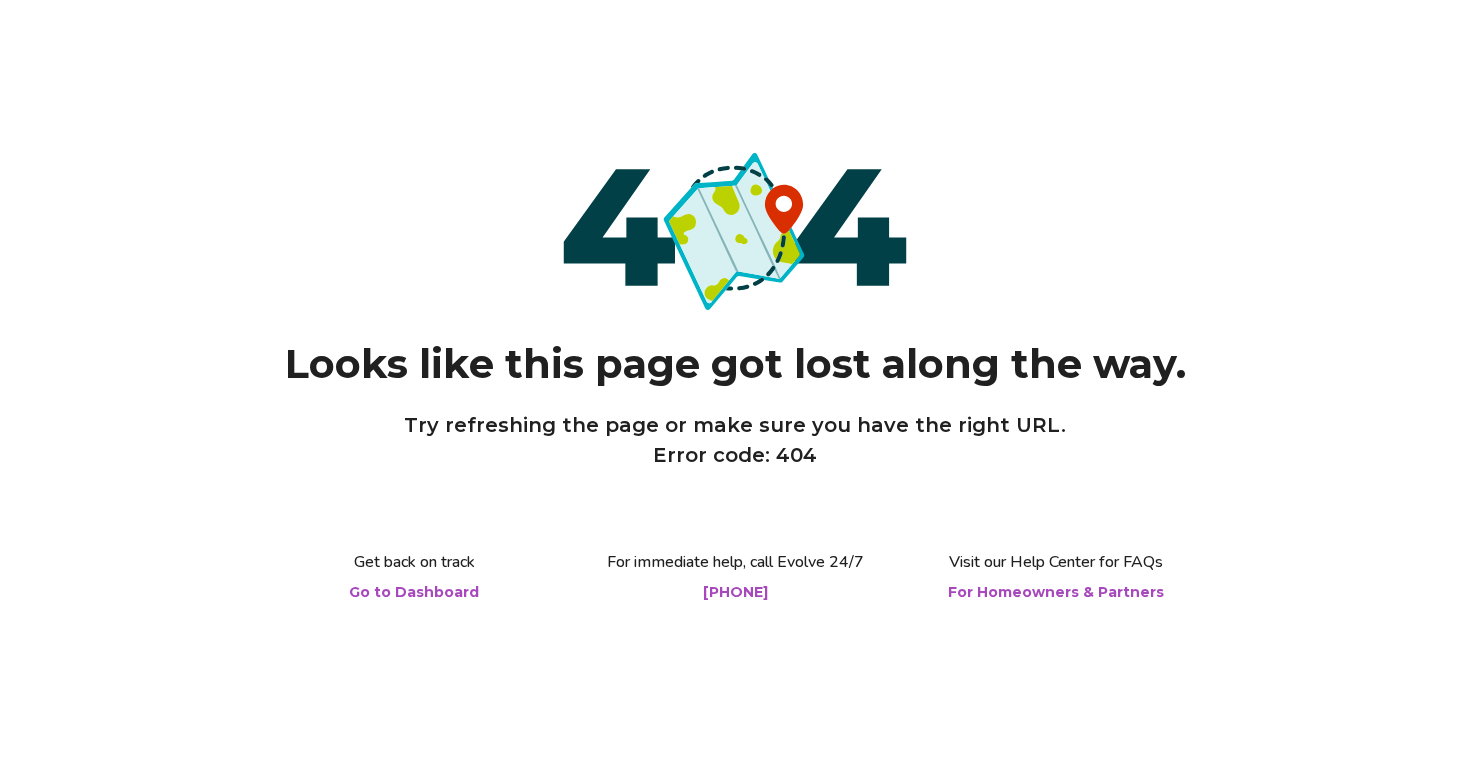 scroll, scrollTop: 0, scrollLeft: 0, axis: both 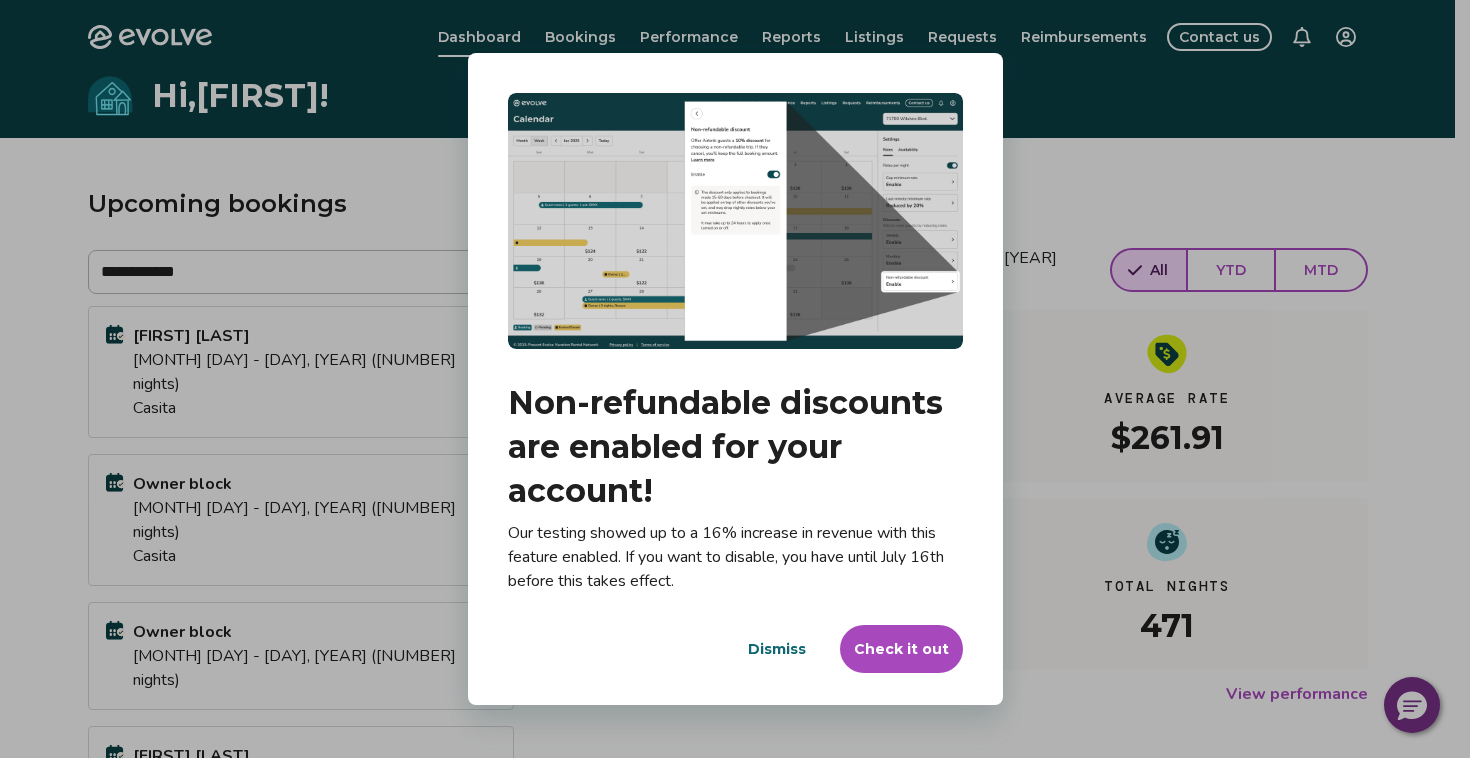 click on "Dialog Non-refundable discounts are enabled for your account! Our testing showed up to a 16% increase in revenue with this feature enabled. If you want to disable, you have until July 16th before this takes effect. Dismiss Check it out" at bounding box center [735, 379] 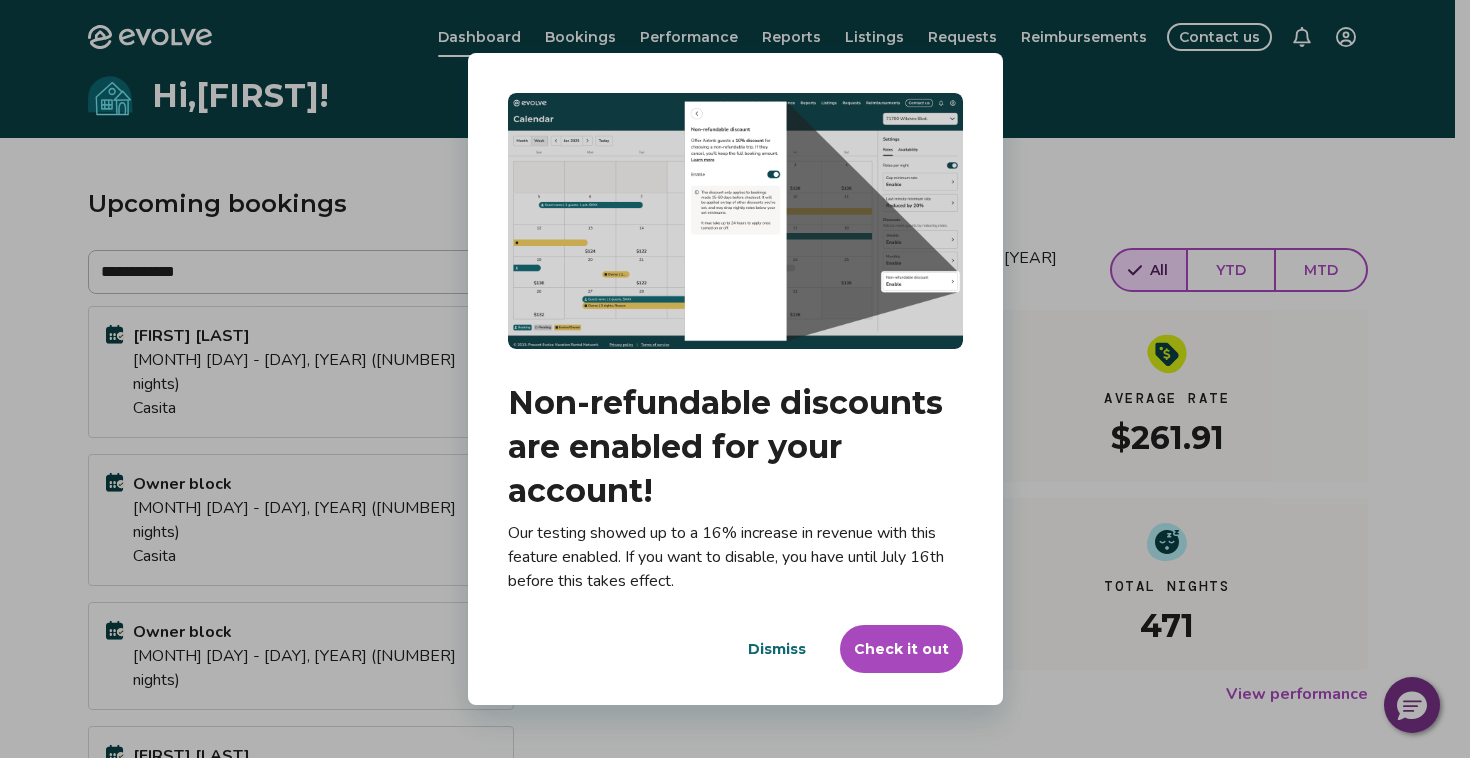 click on "Dismiss" at bounding box center (777, 649) 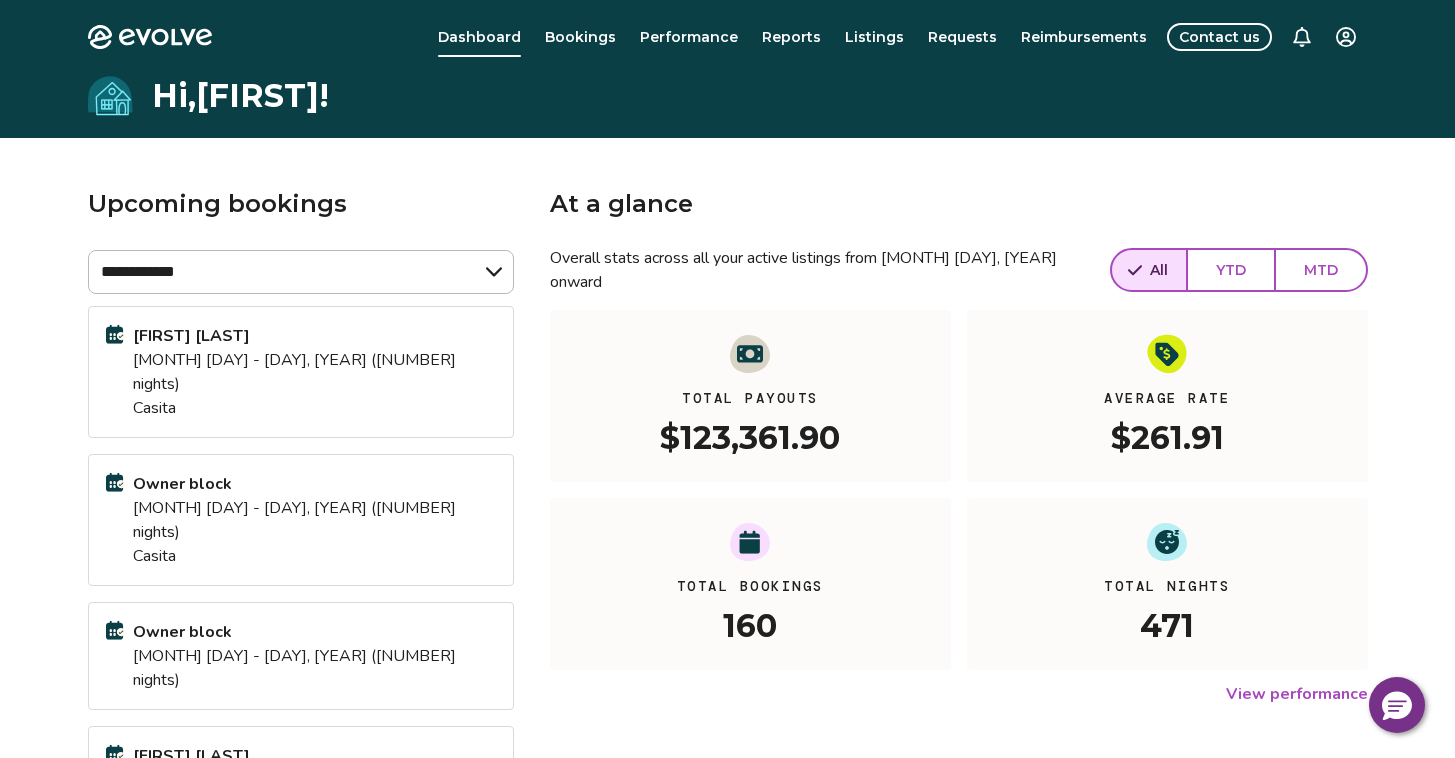 click on "Reports" at bounding box center (791, 37) 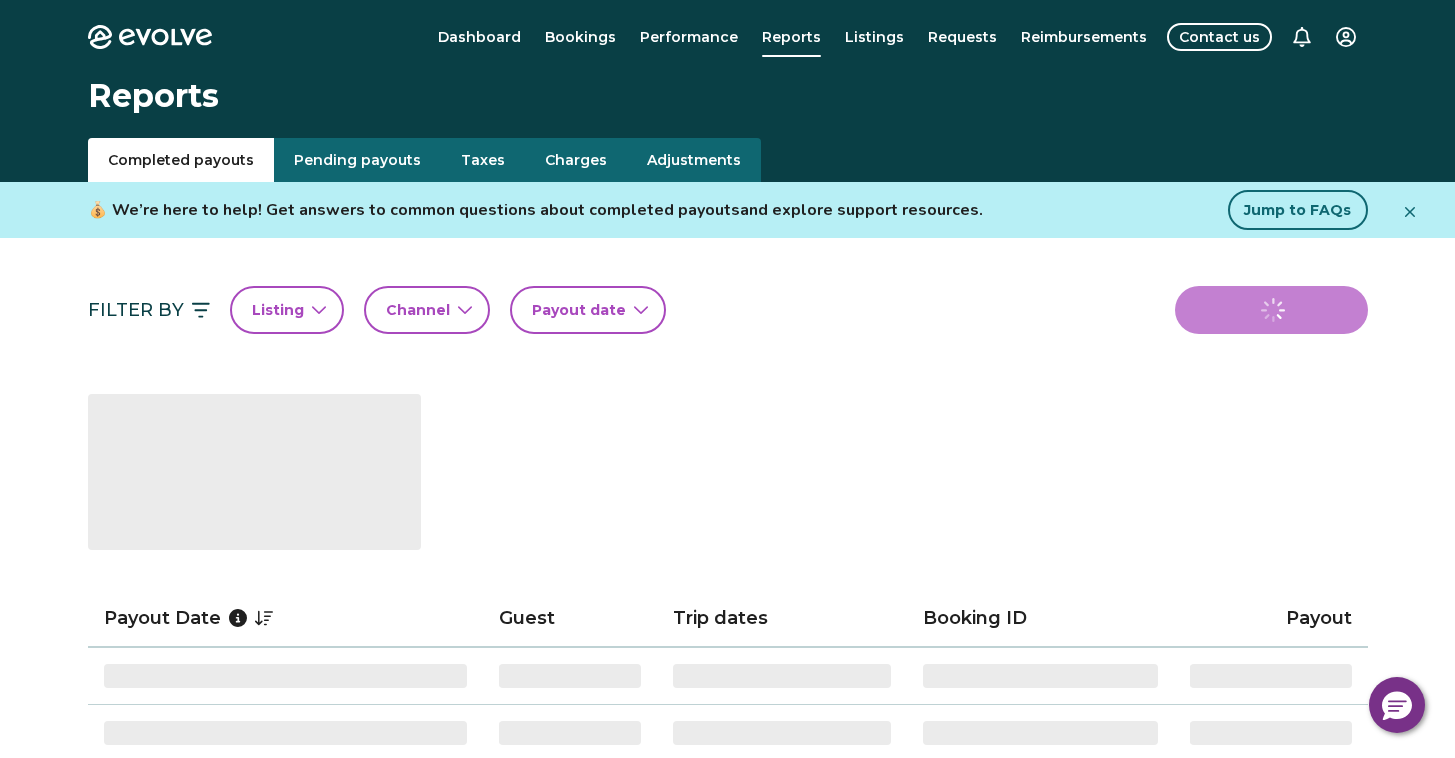 click on "Channel" at bounding box center (418, 310) 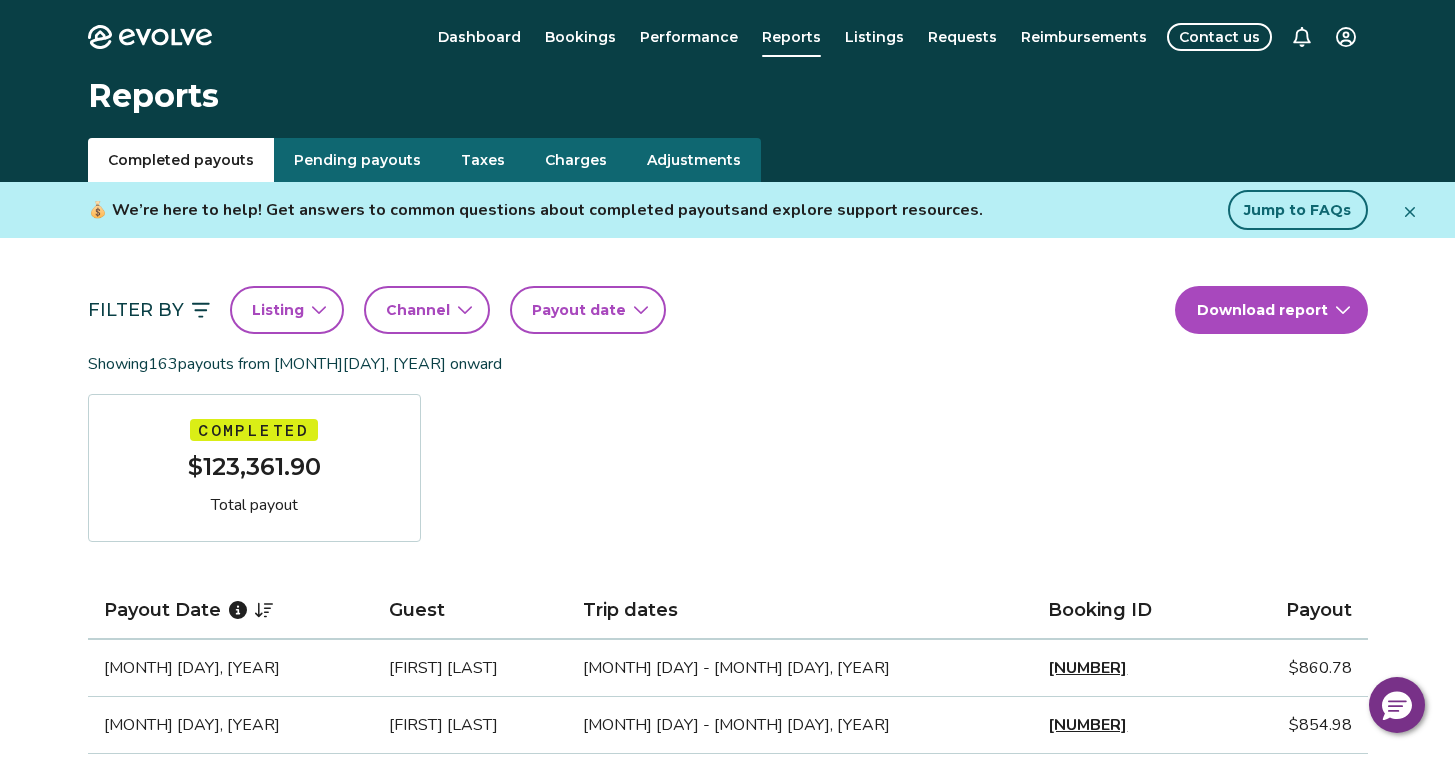 click on "Payout date" at bounding box center (579, 310) 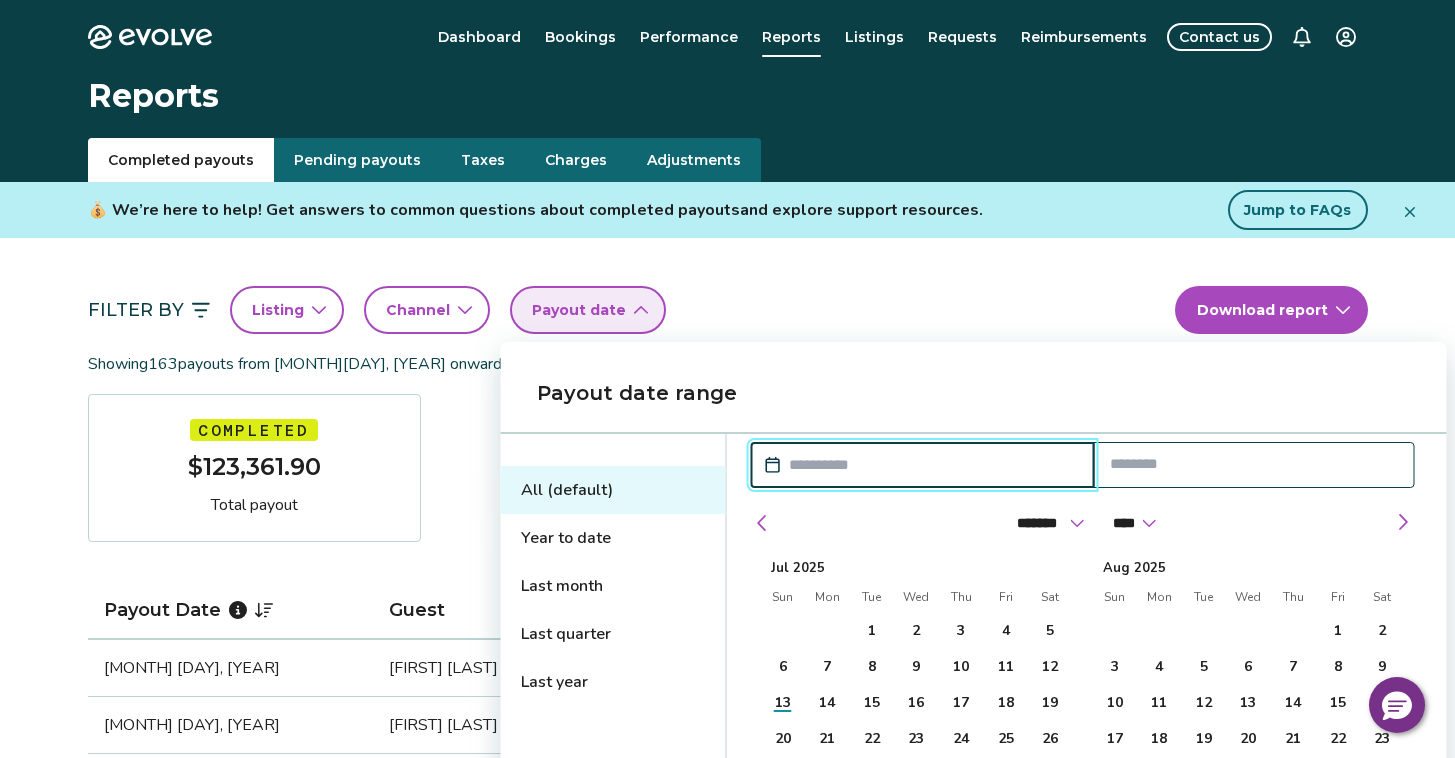 click on "Taxes" at bounding box center (483, 160) 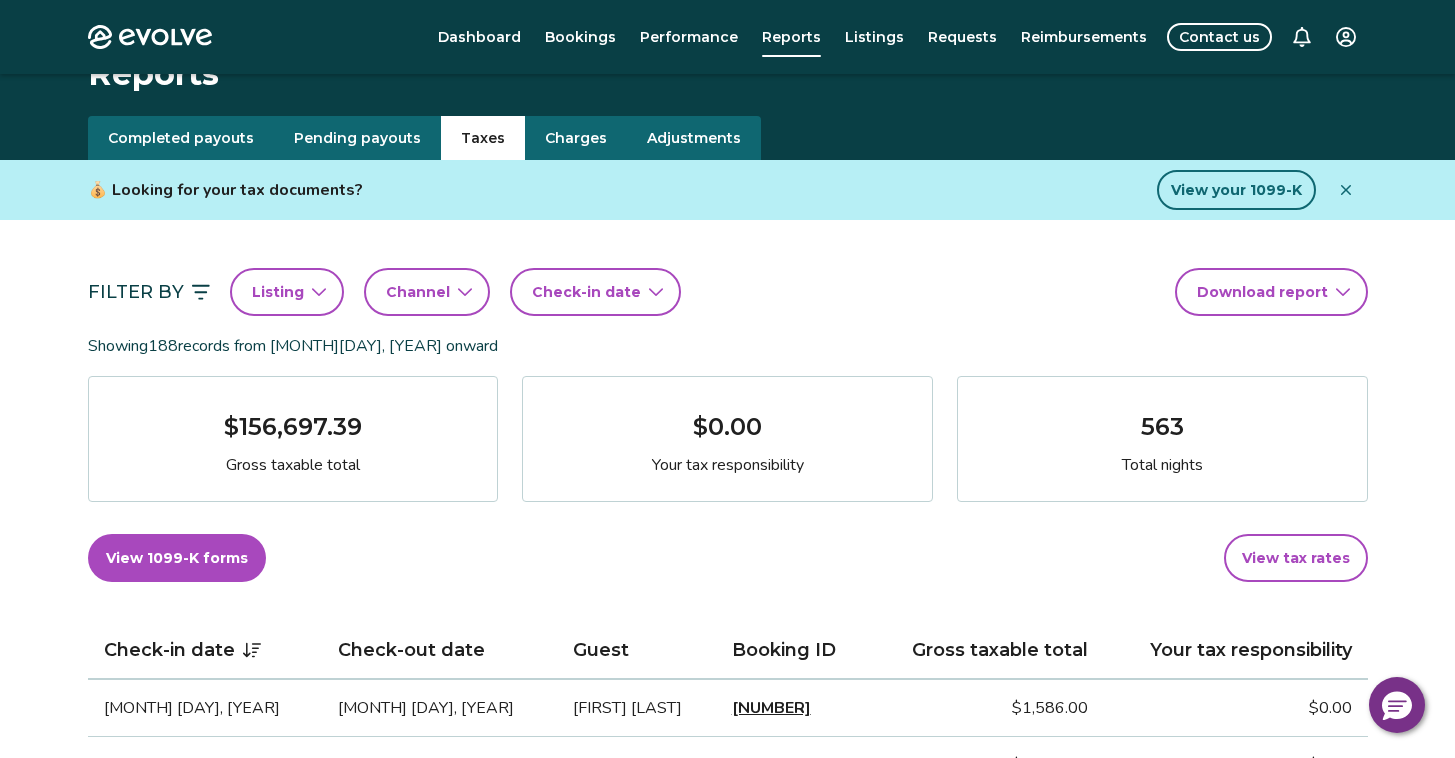 scroll, scrollTop: 120, scrollLeft: 0, axis: vertical 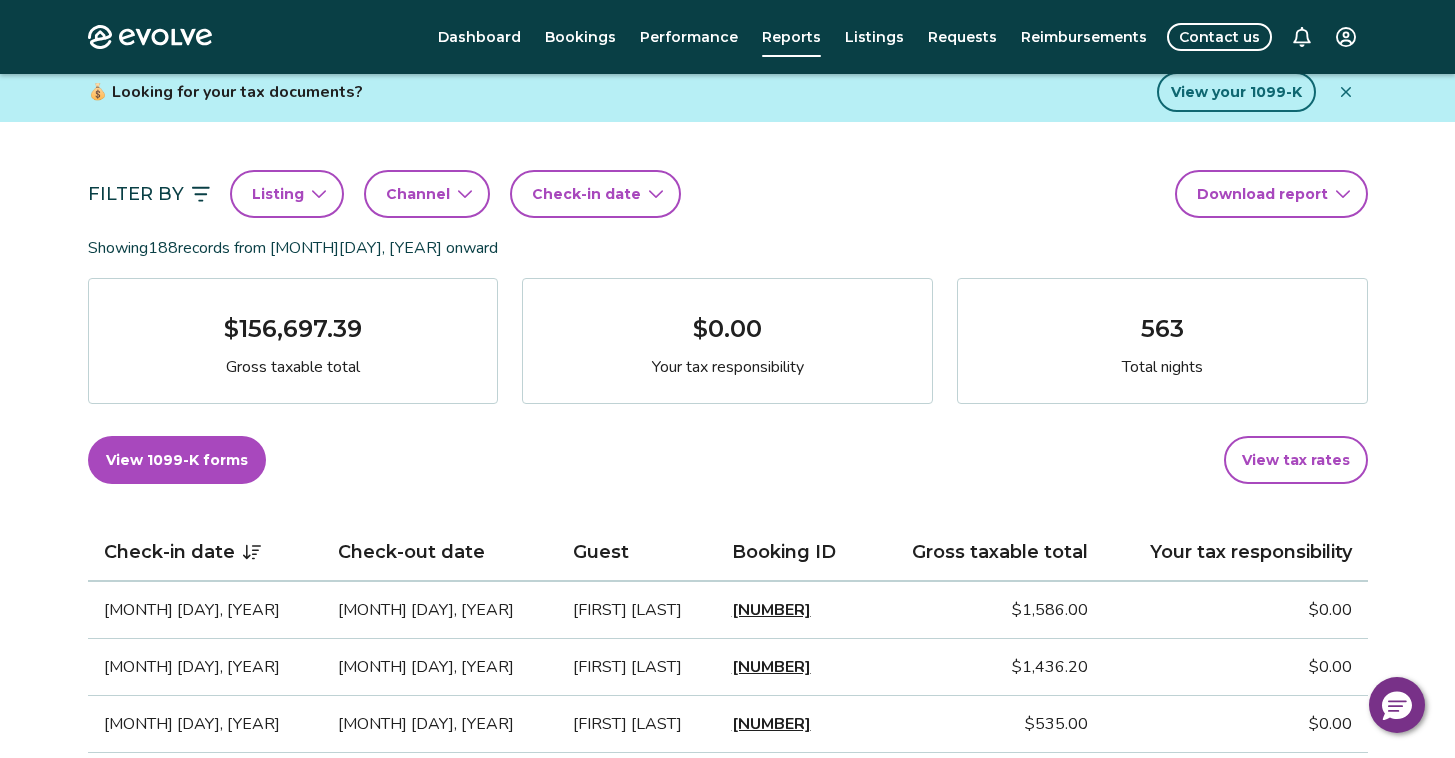 click on "Channel" at bounding box center (427, 194) 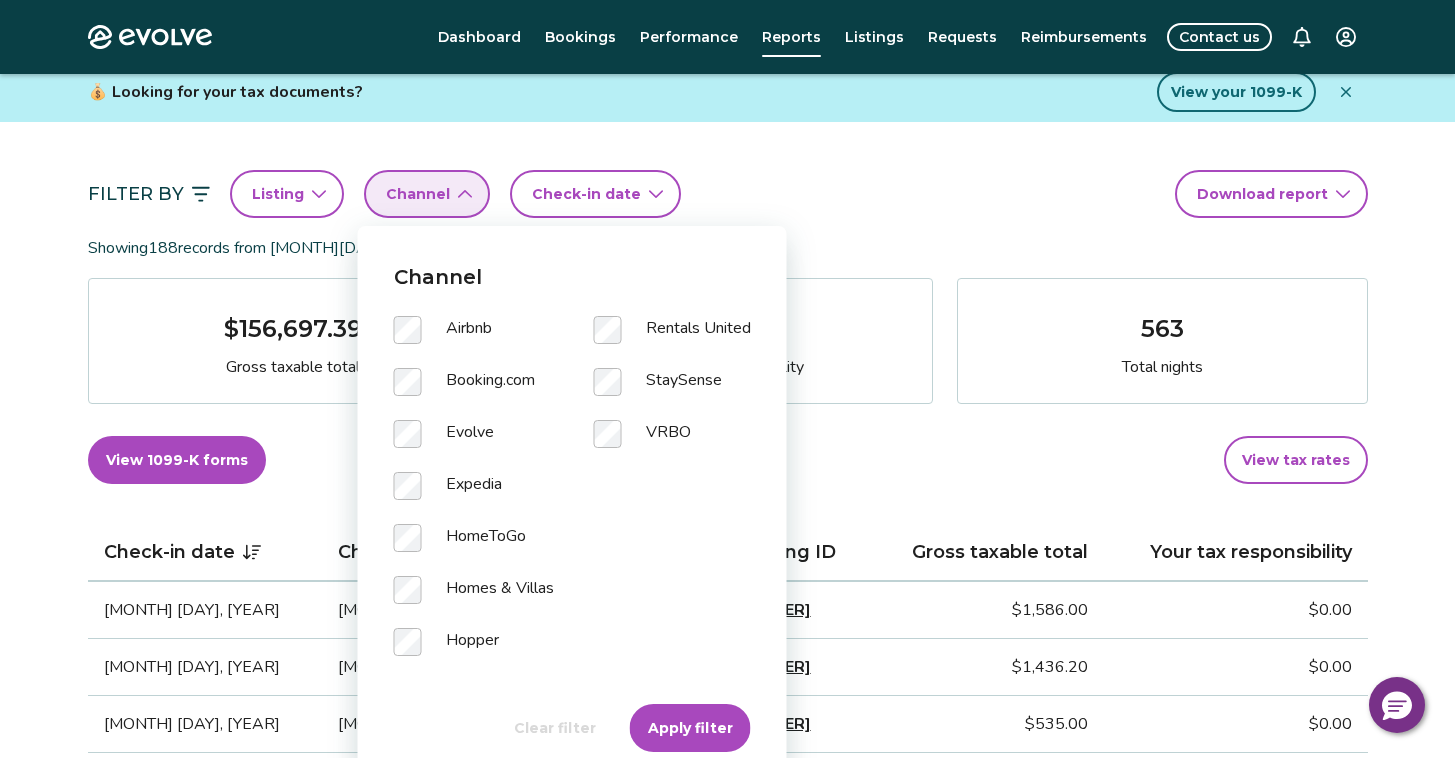 click on "Check-in date" at bounding box center [586, 194] 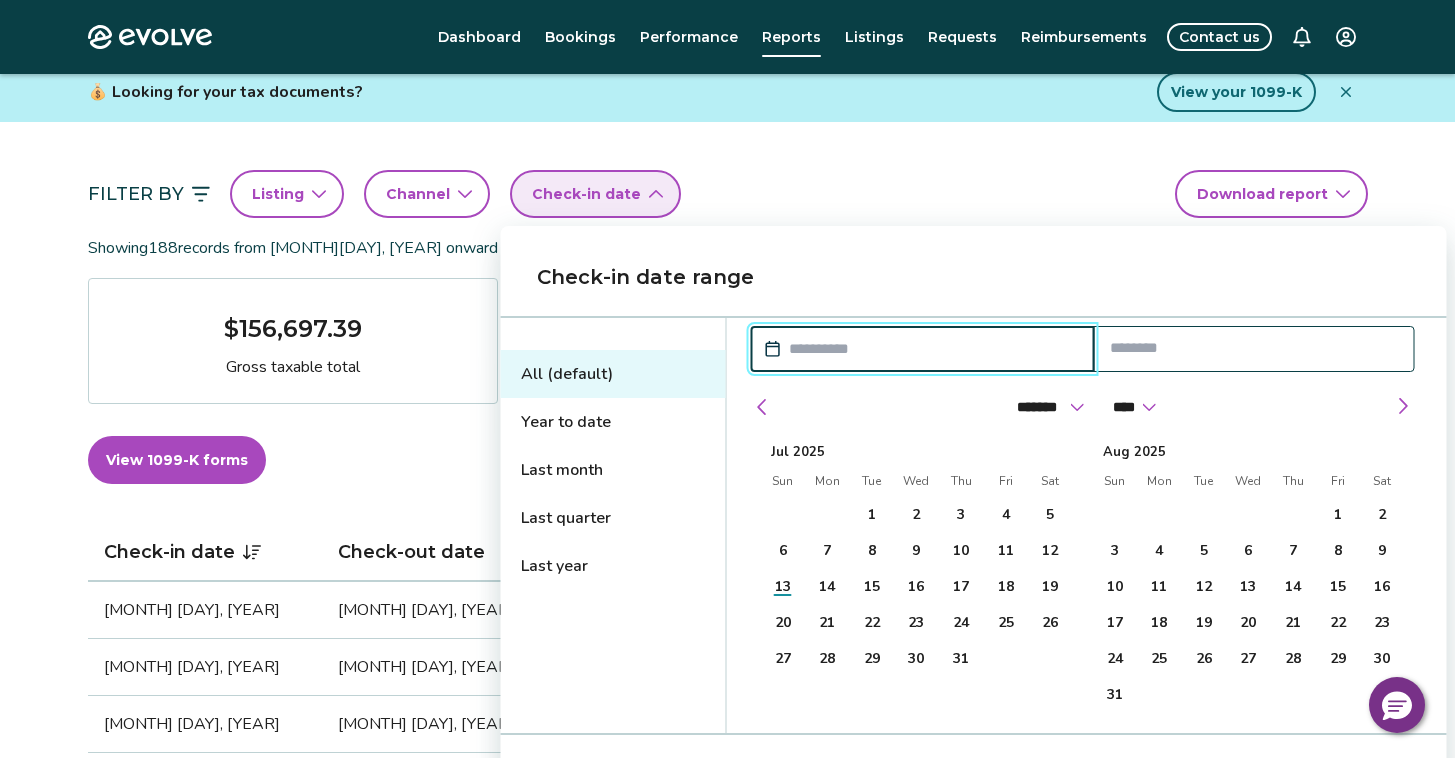 click on "Filter By  Listing Channel Check-in date Download   report" at bounding box center [728, 194] 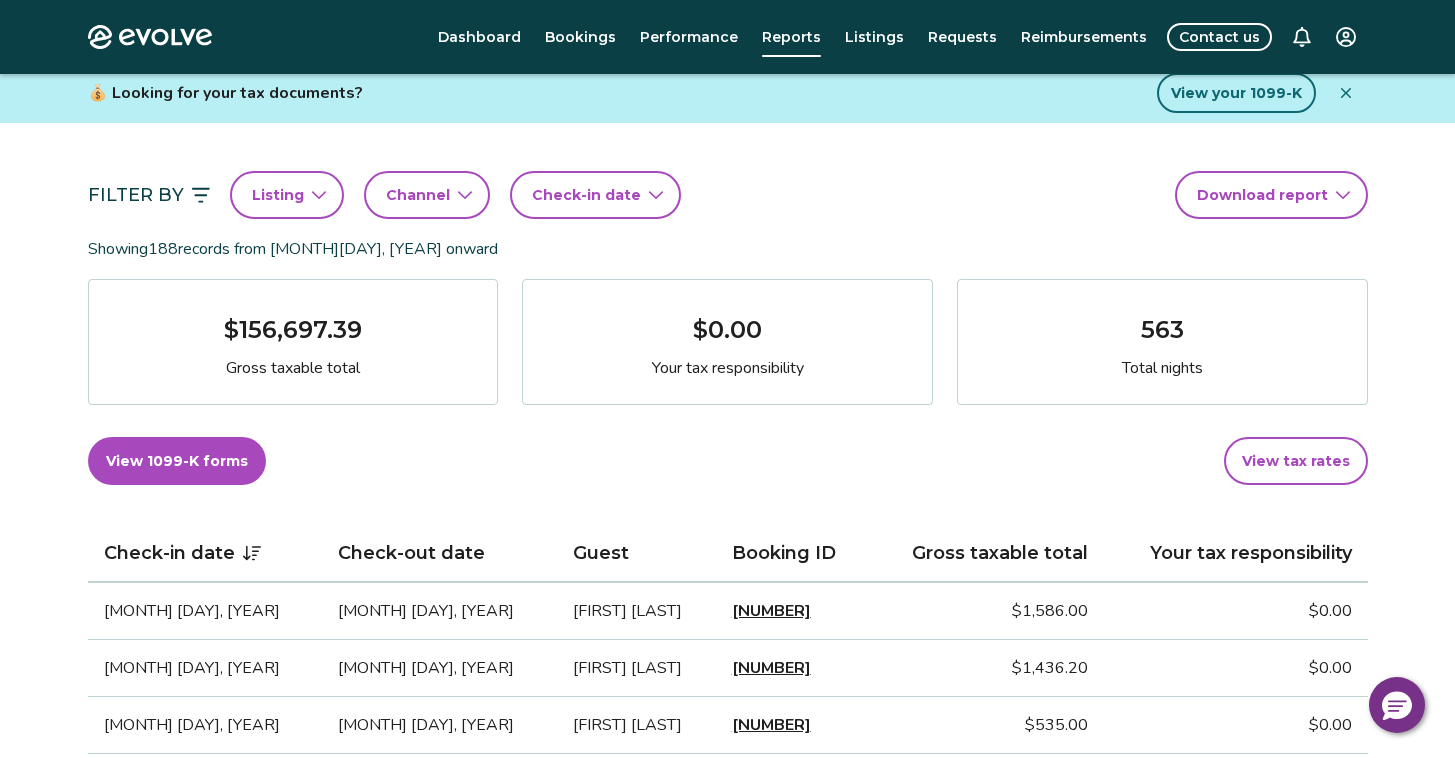 scroll, scrollTop: 0, scrollLeft: 0, axis: both 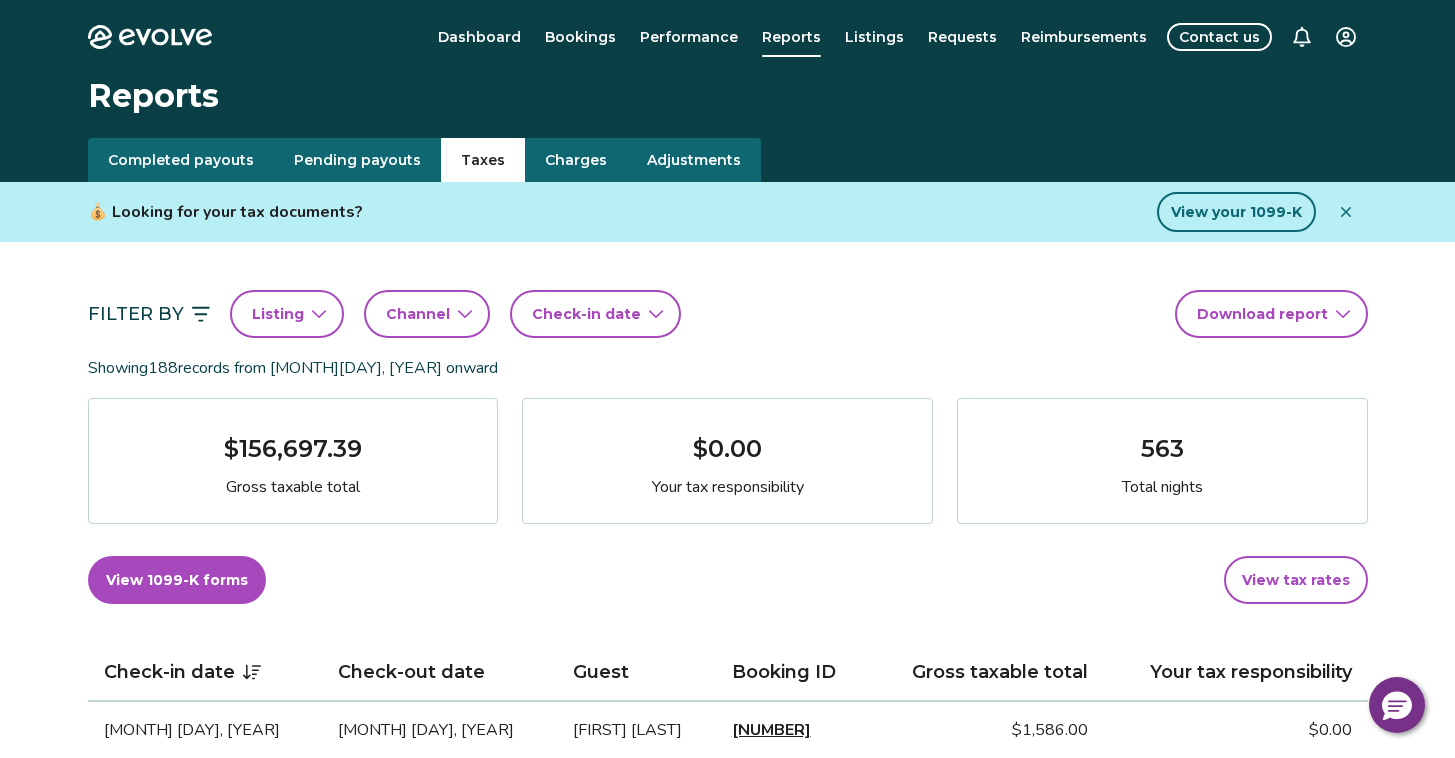 click on "Check-in date" at bounding box center (586, 314) 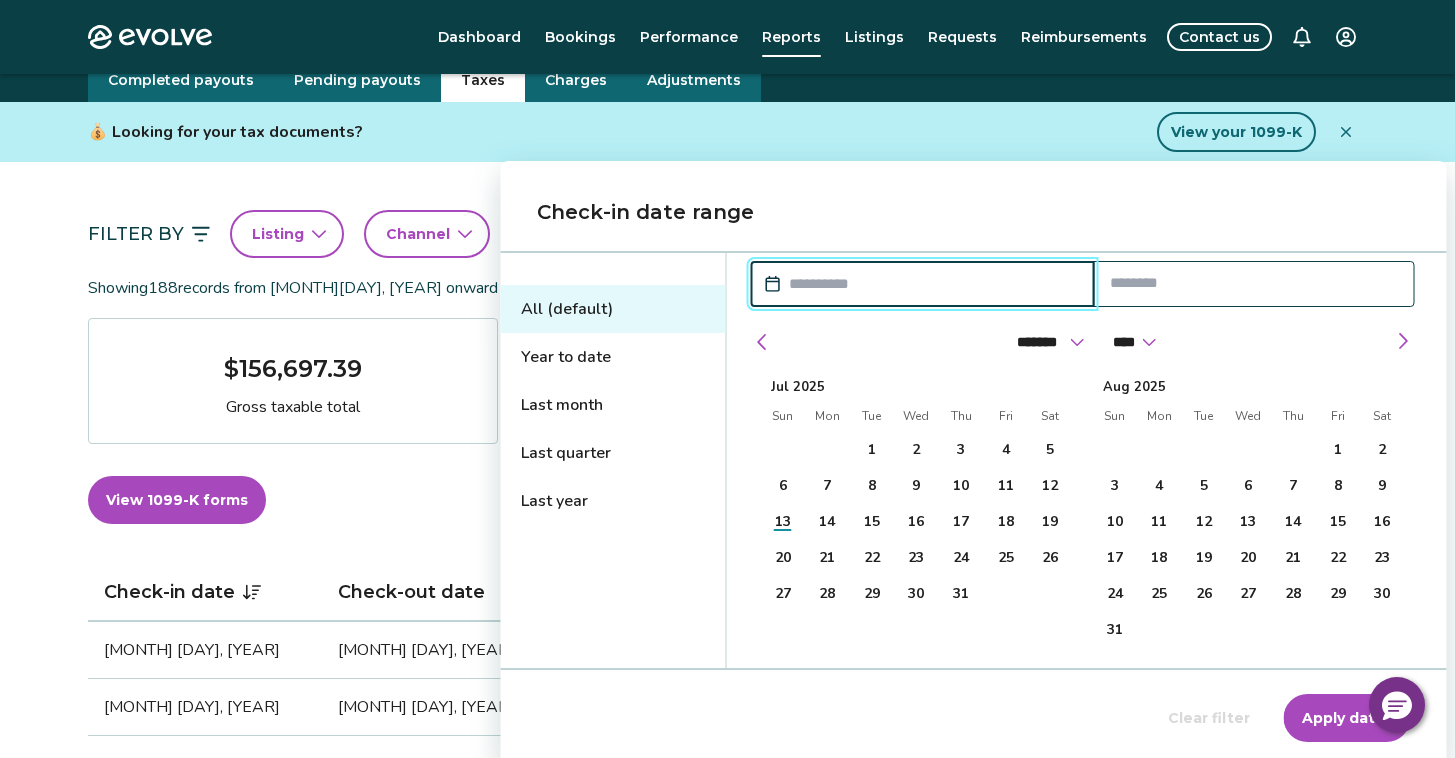scroll, scrollTop: 199, scrollLeft: 0, axis: vertical 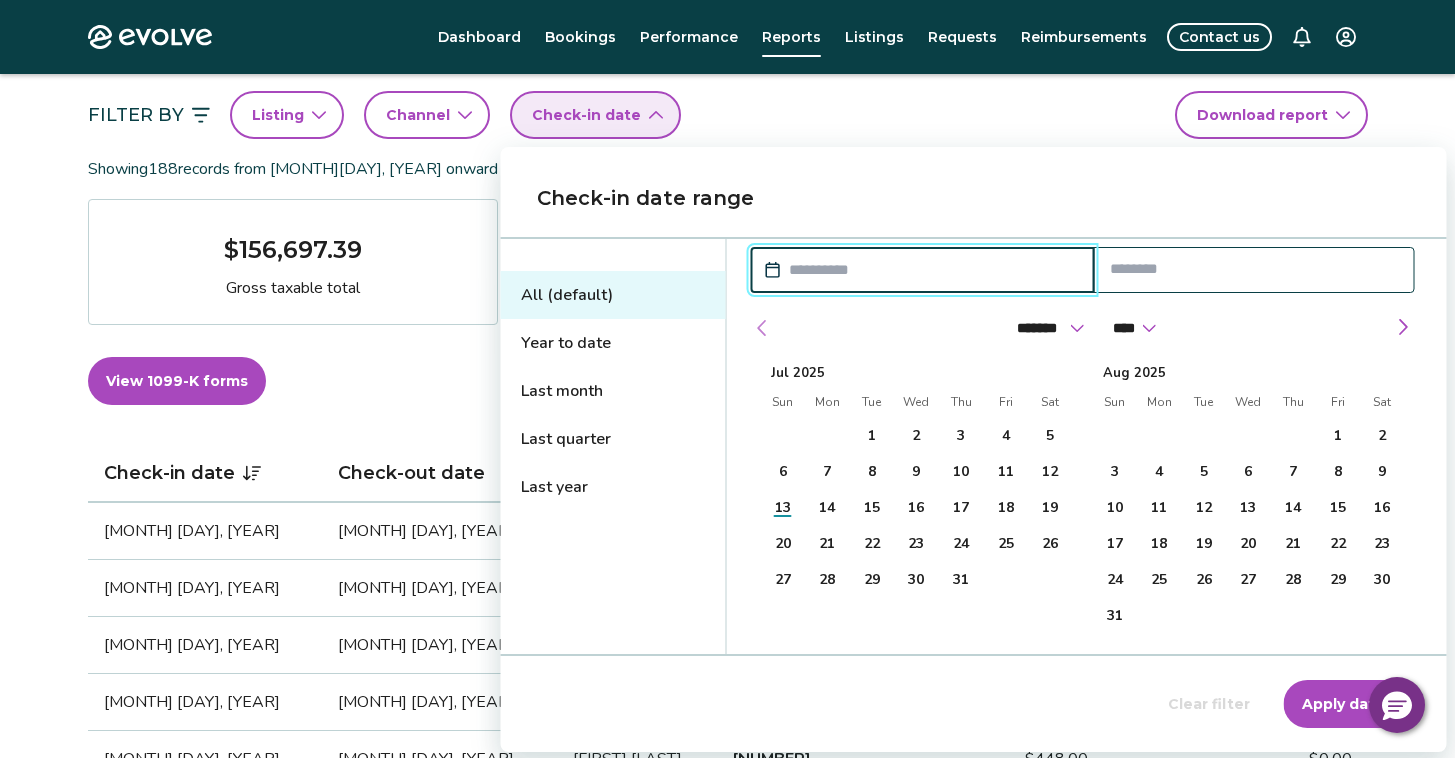 click at bounding box center [762, 328] 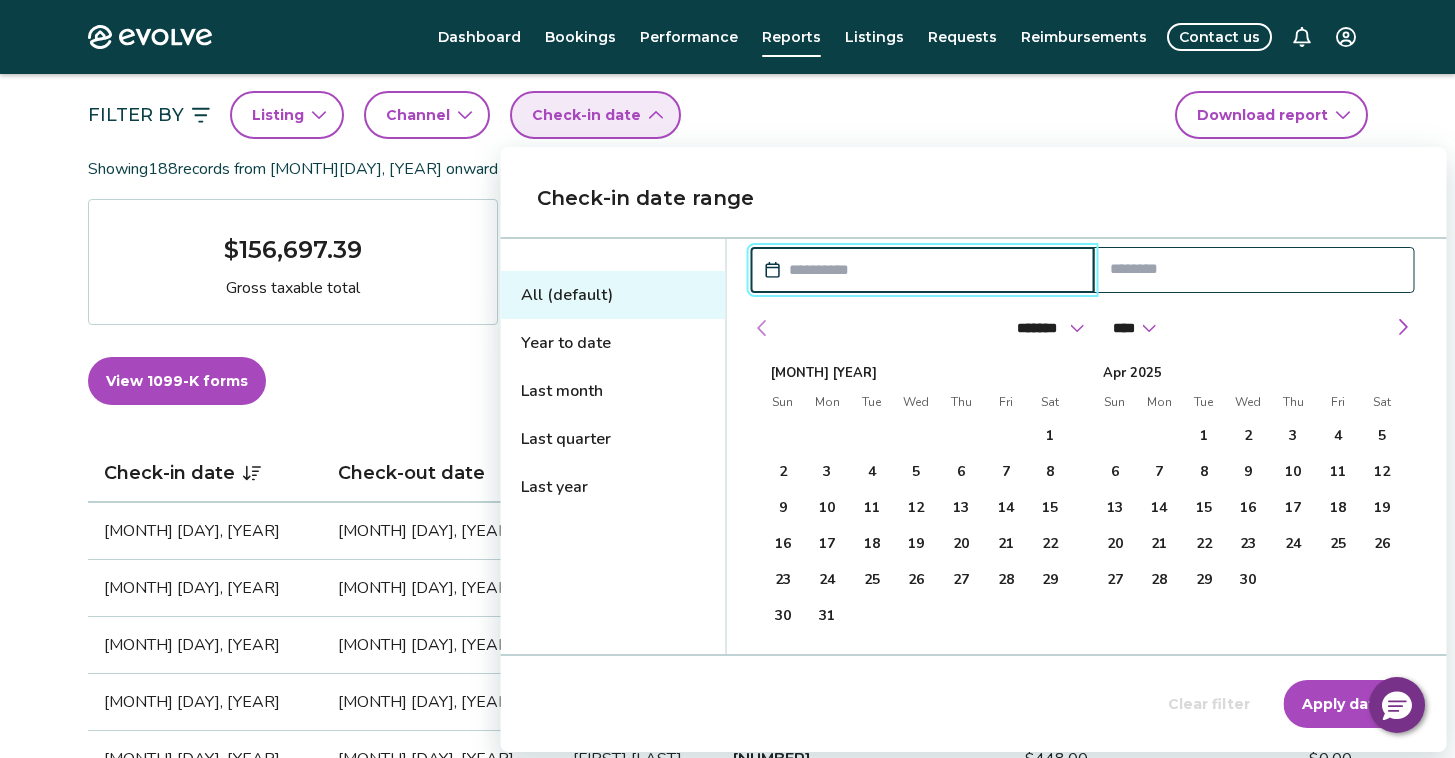 click at bounding box center (762, 328) 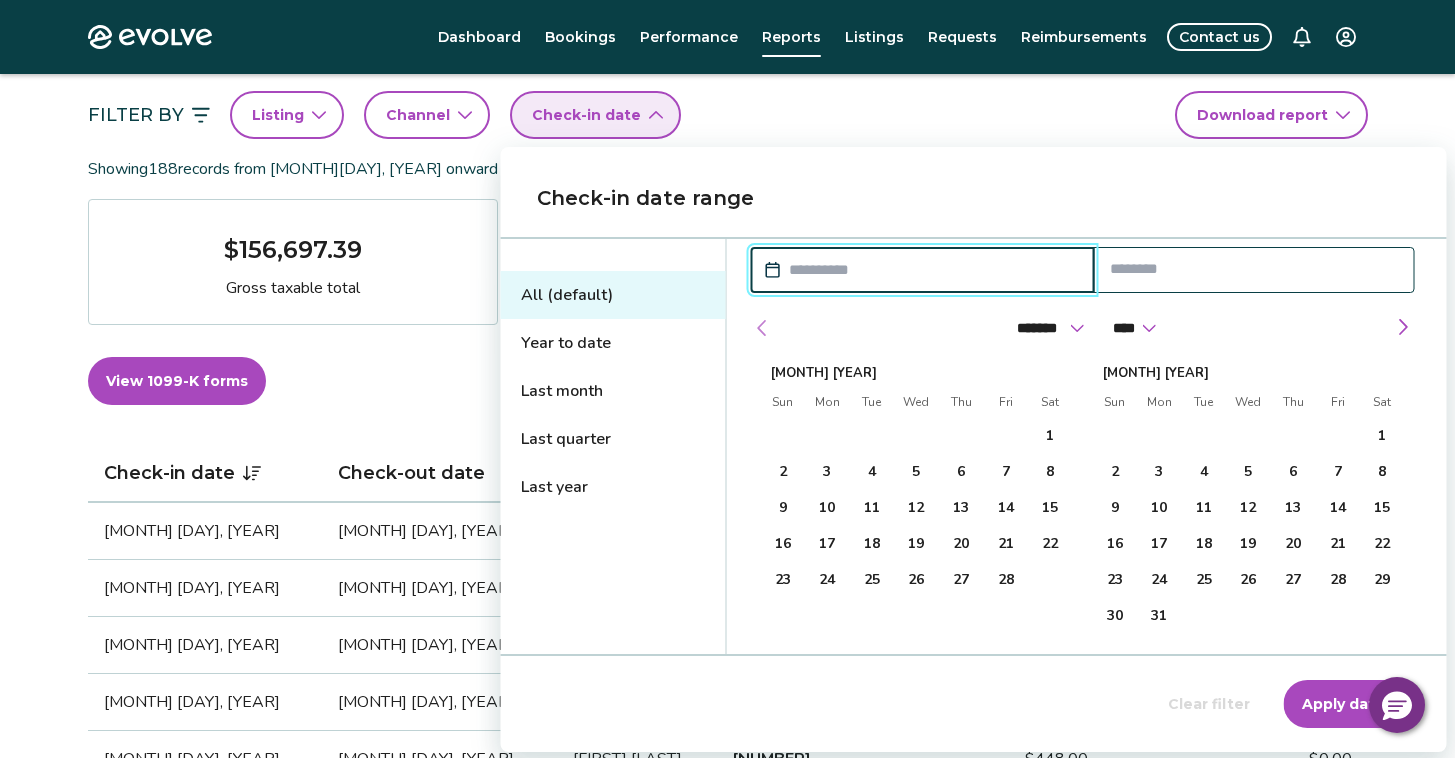 click at bounding box center [762, 328] 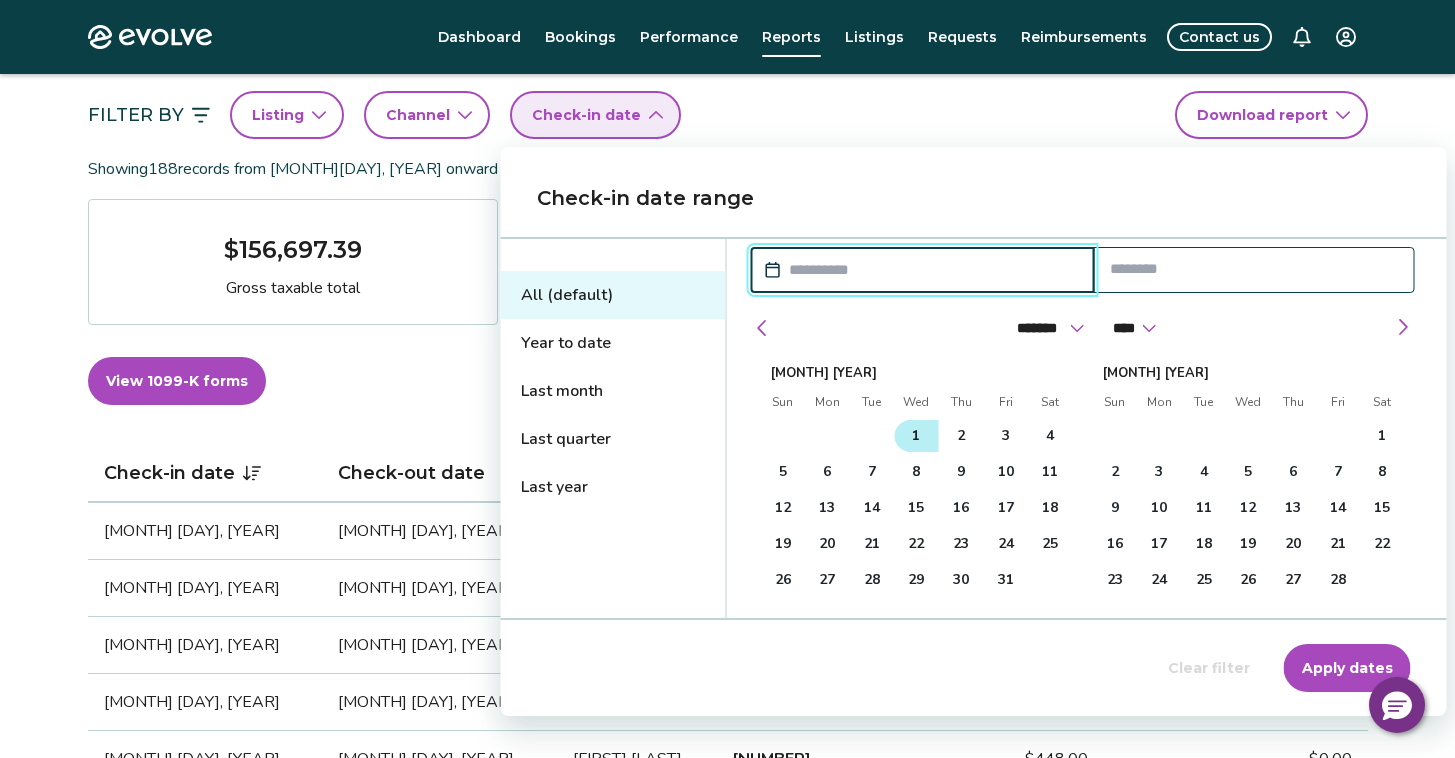 click on "1" at bounding box center (916, 436) 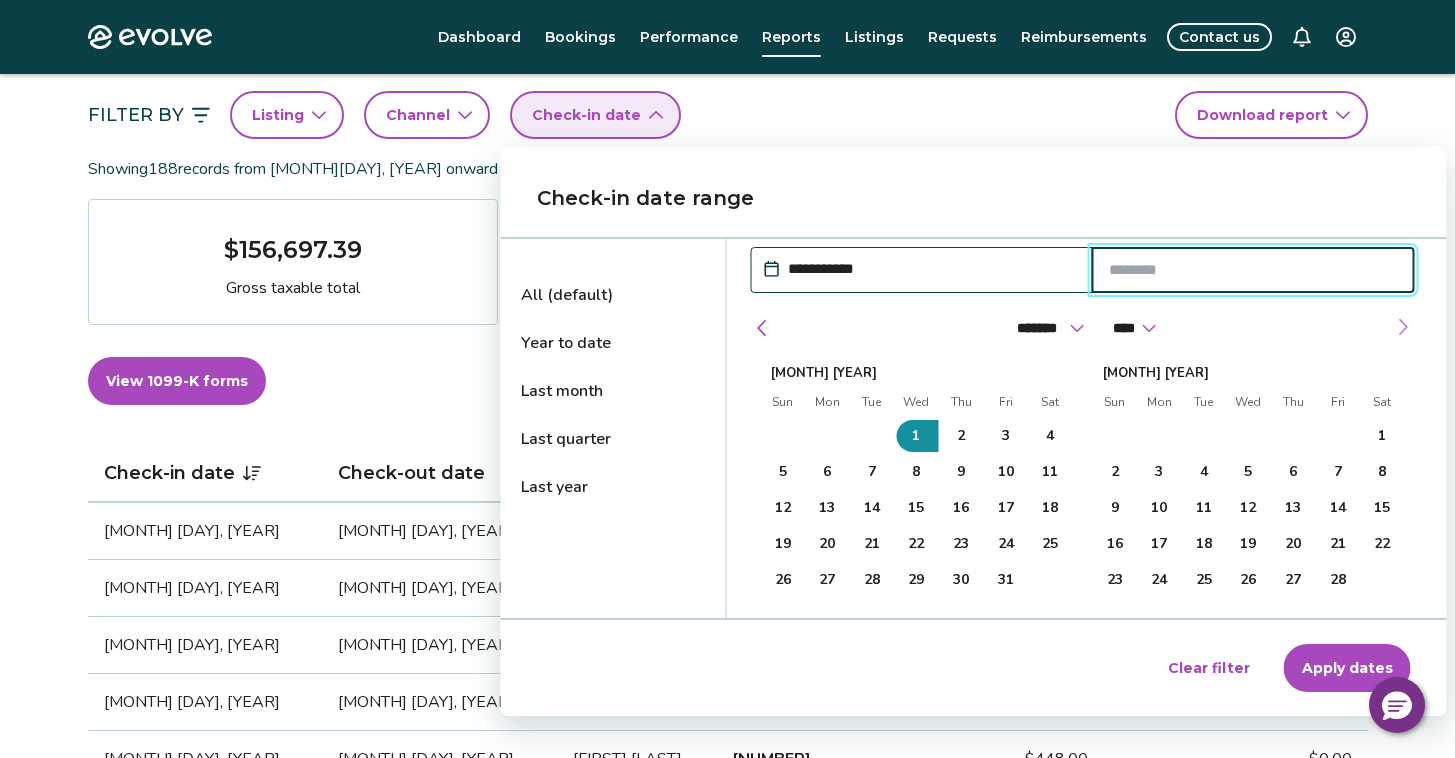 click at bounding box center [1403, 327] 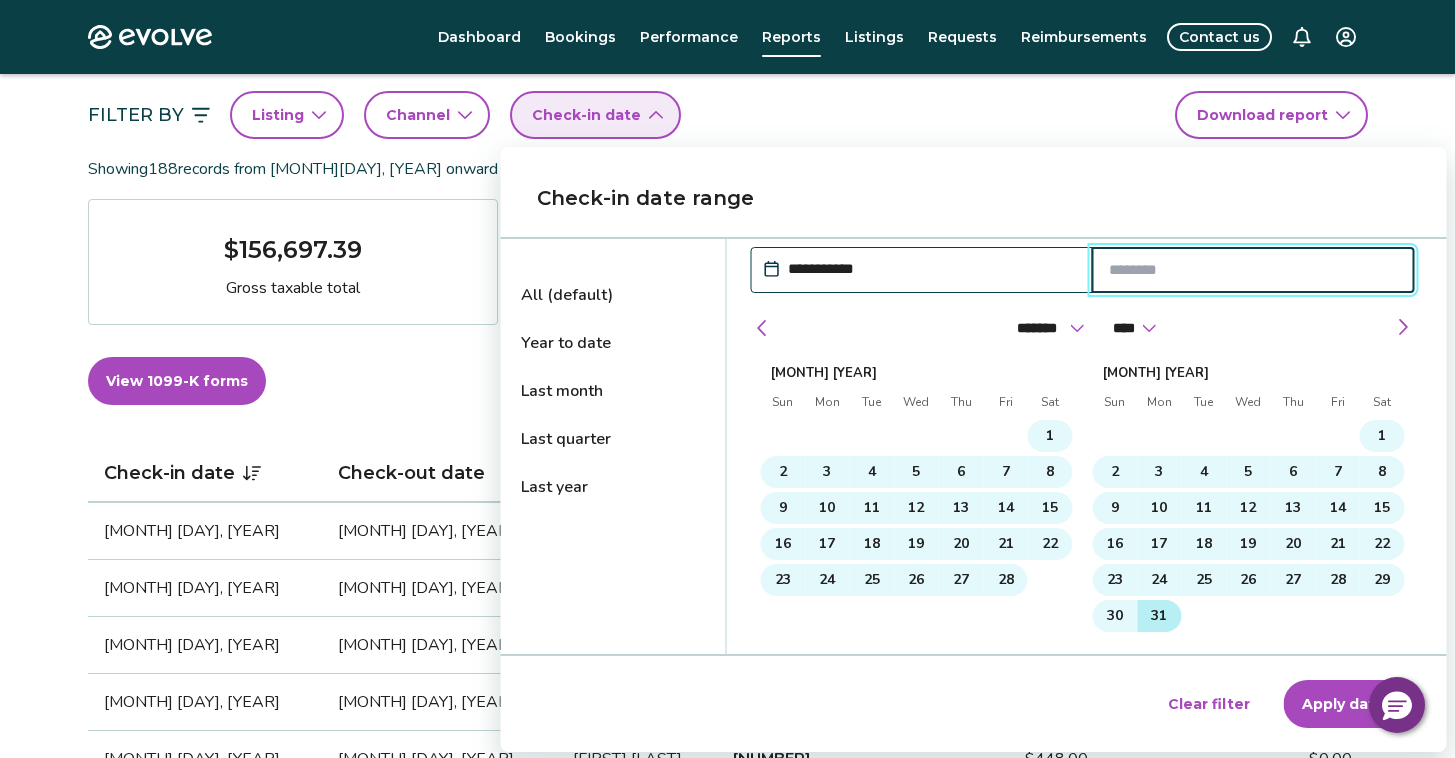 type on "**********" 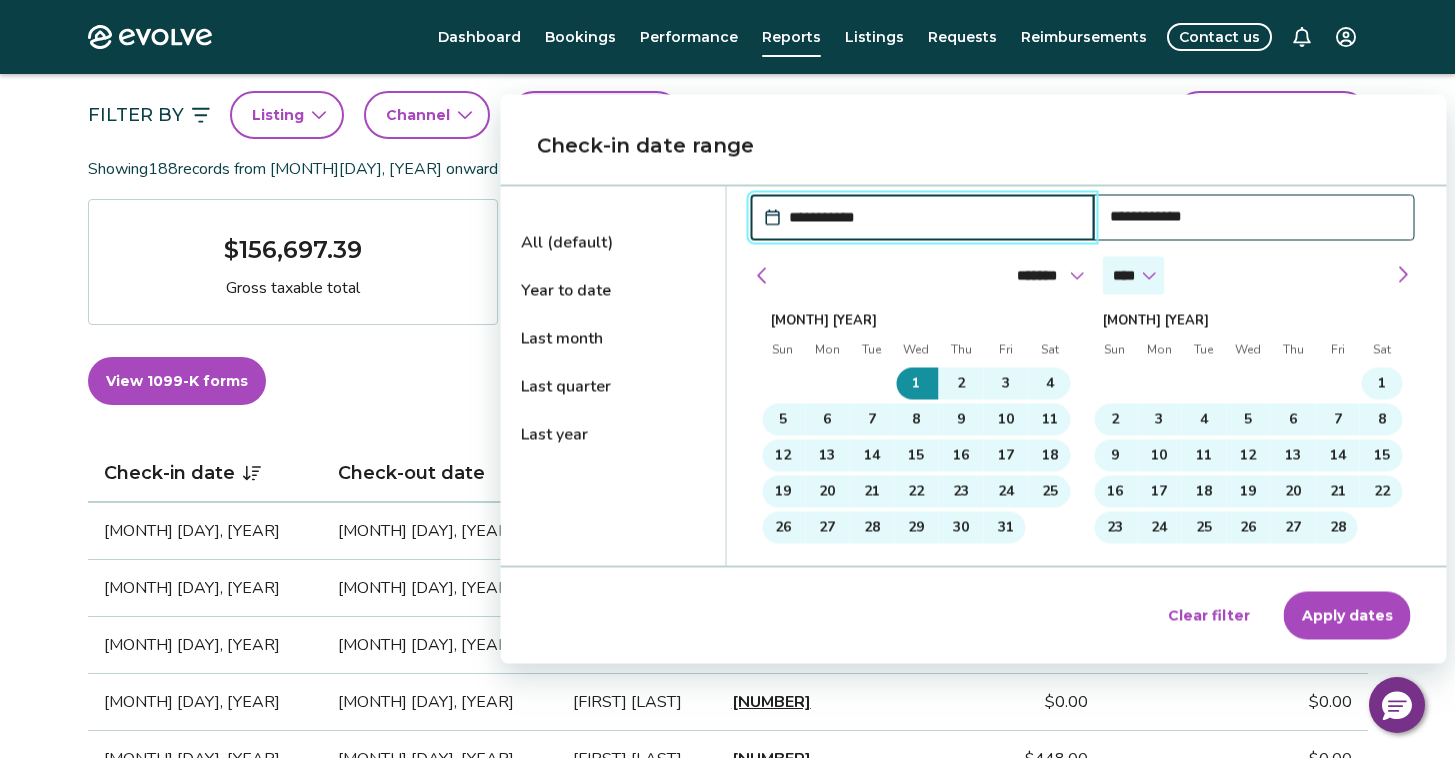 scroll, scrollTop: 251, scrollLeft: 0, axis: vertical 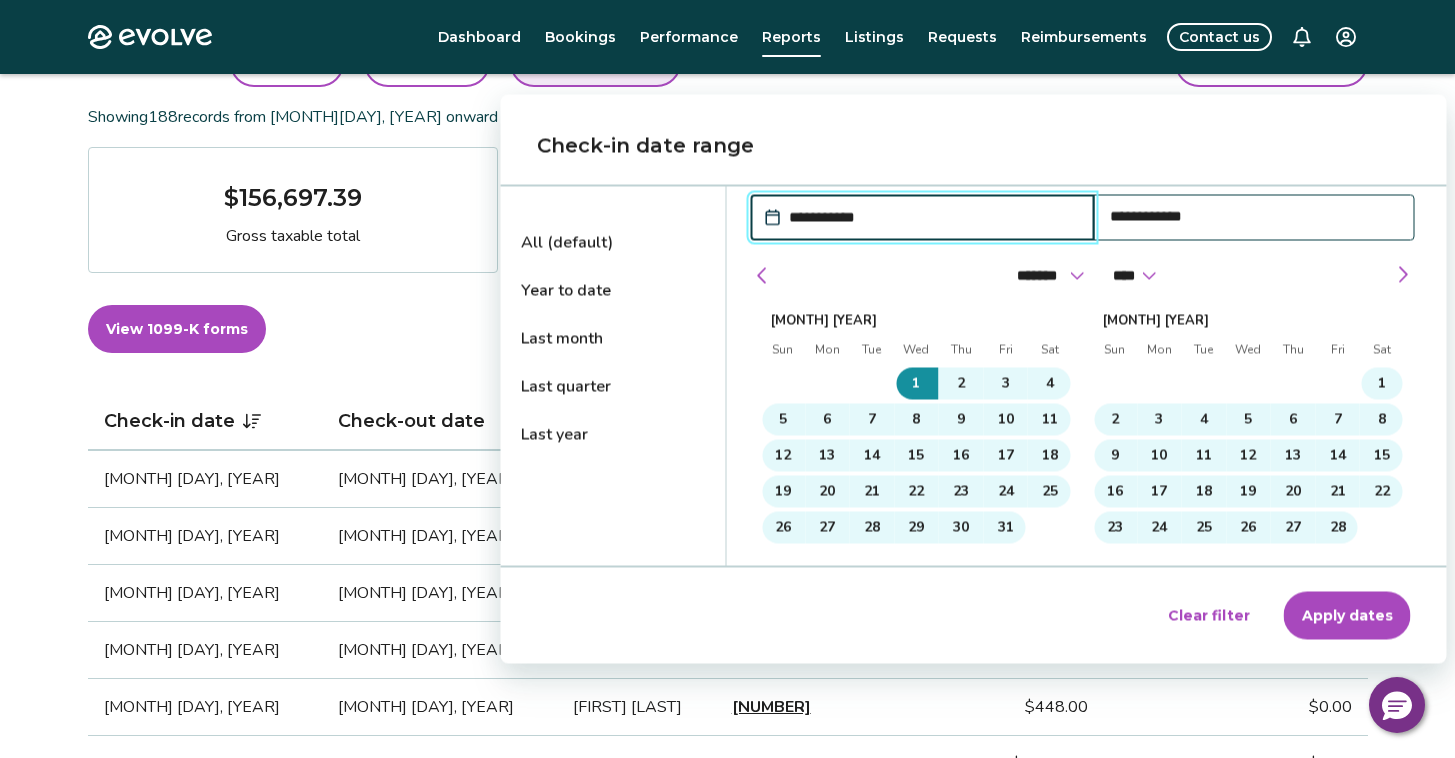 click on "Check-in date range" at bounding box center [974, 146] 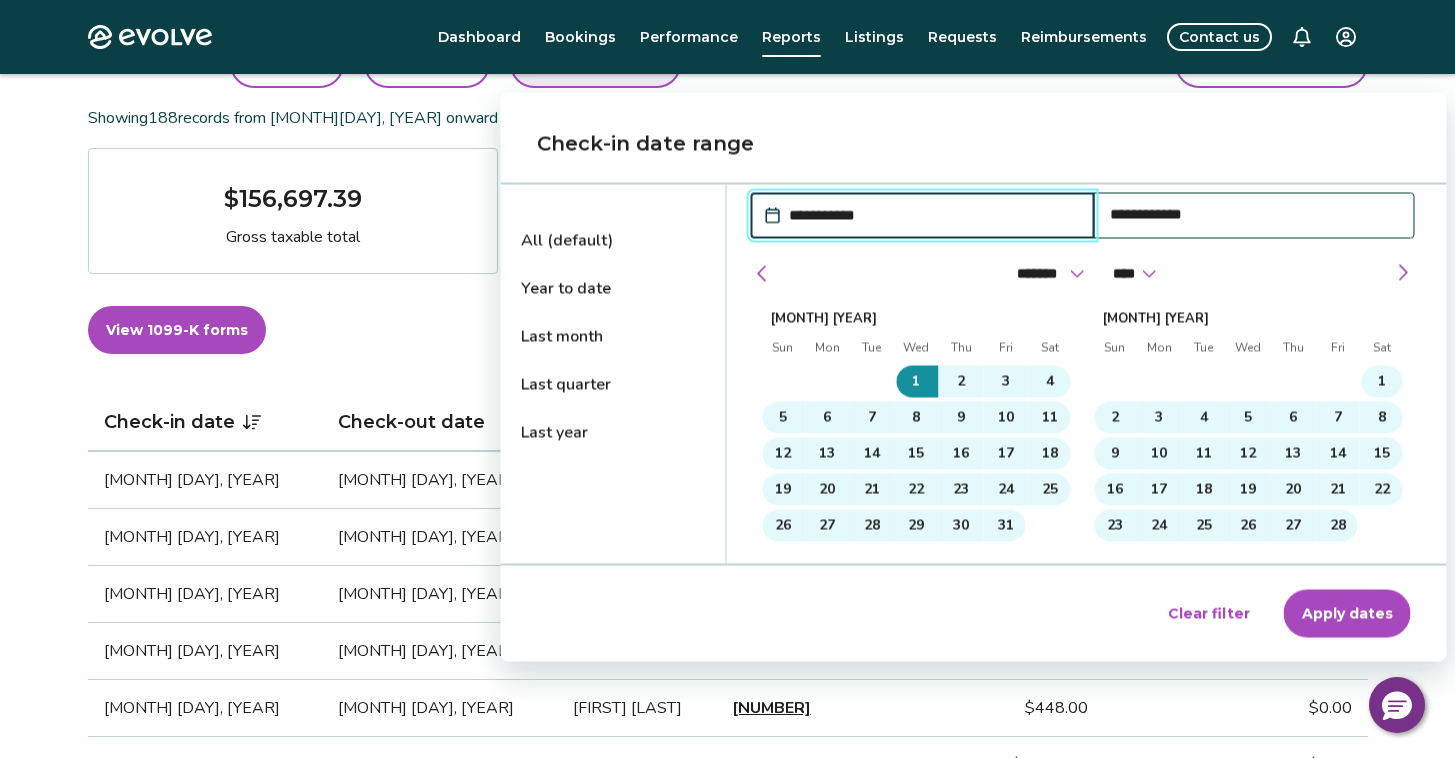 scroll, scrollTop: 253, scrollLeft: 0, axis: vertical 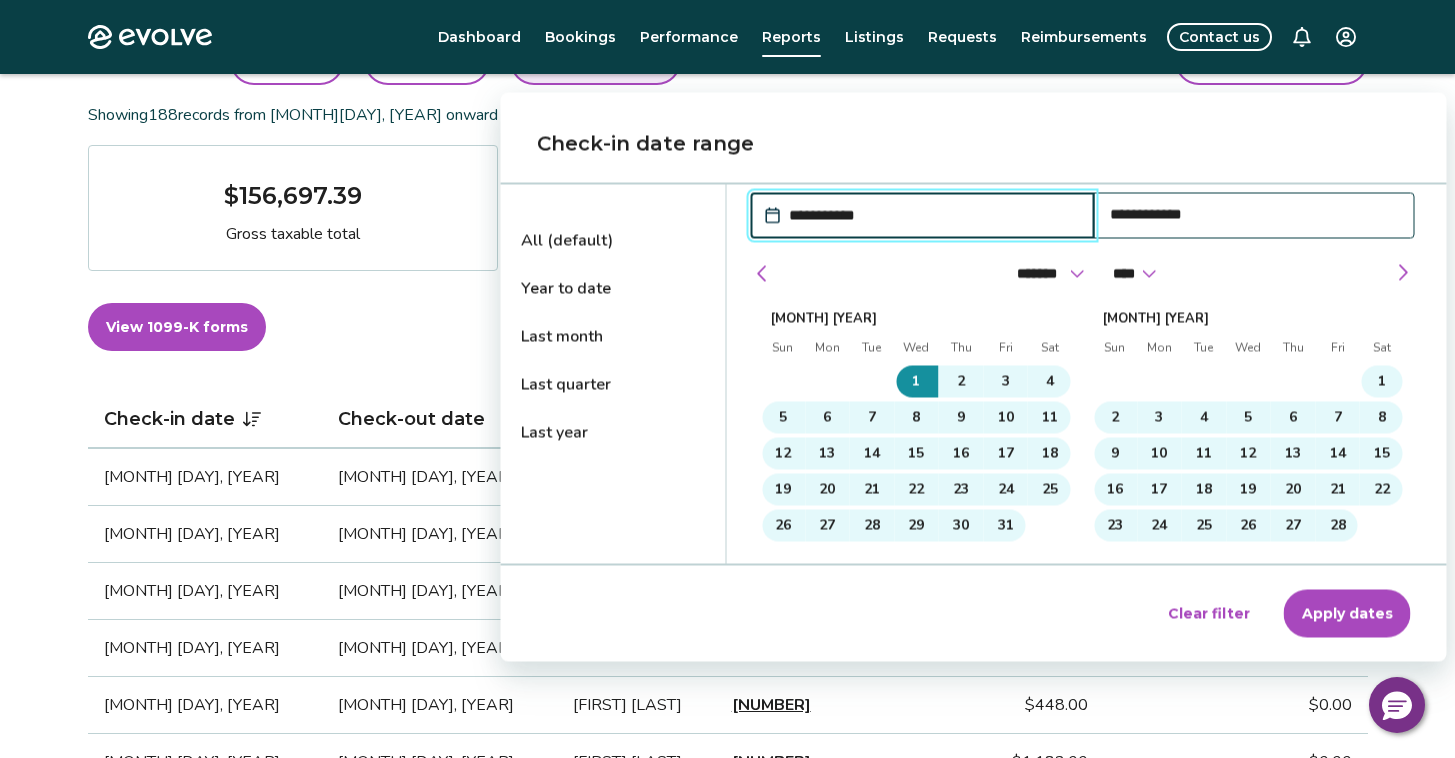 click on "Apply dates" at bounding box center [1347, 613] 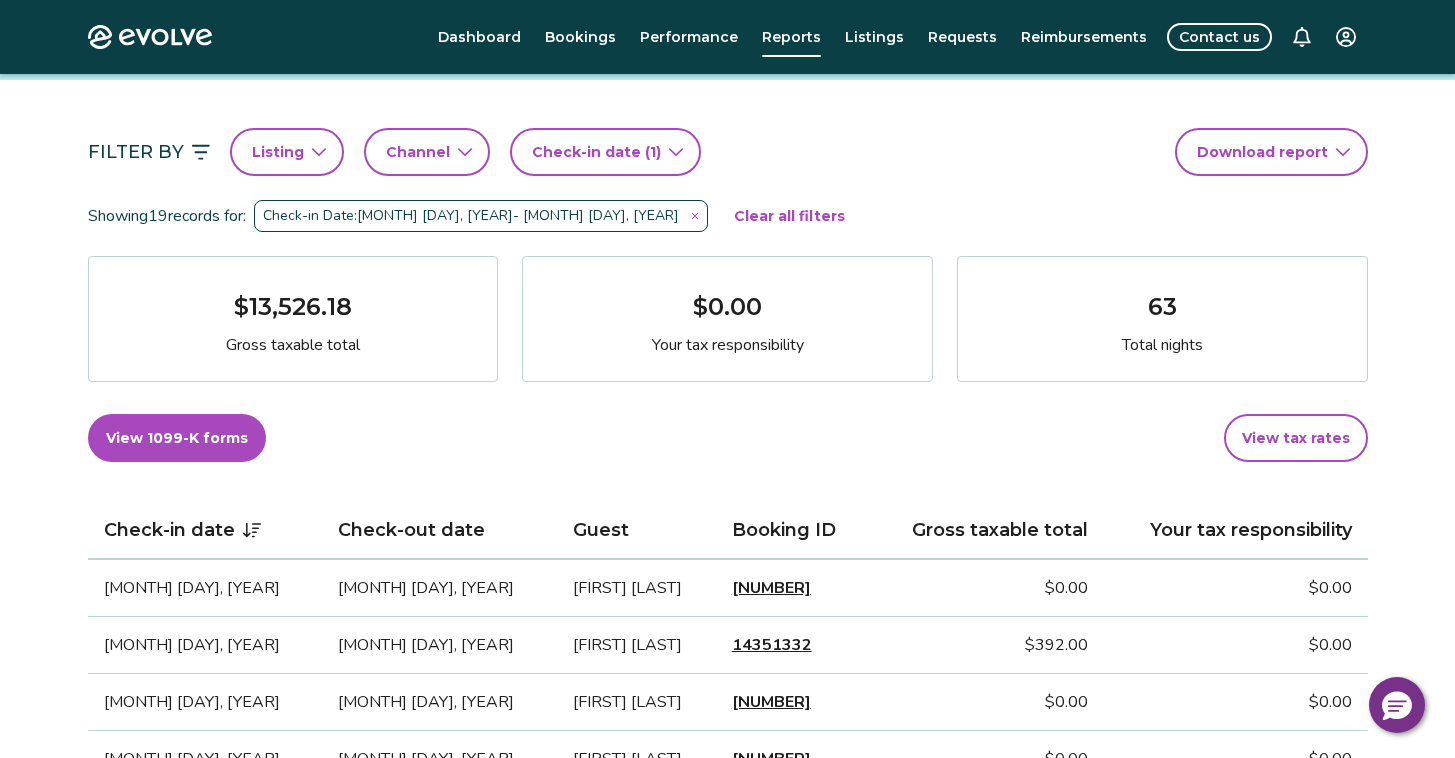 scroll, scrollTop: 0, scrollLeft: 0, axis: both 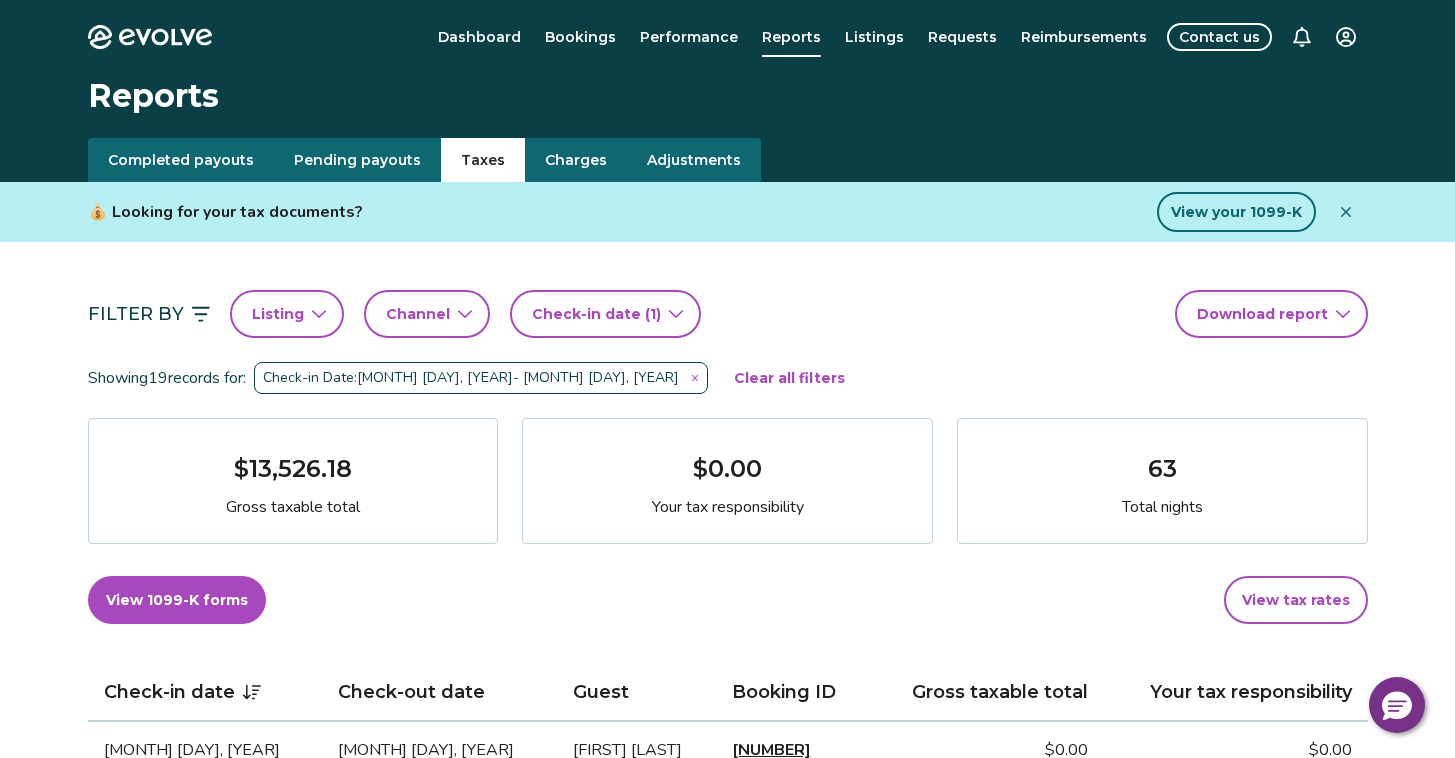 click on "Charges" at bounding box center (576, 160) 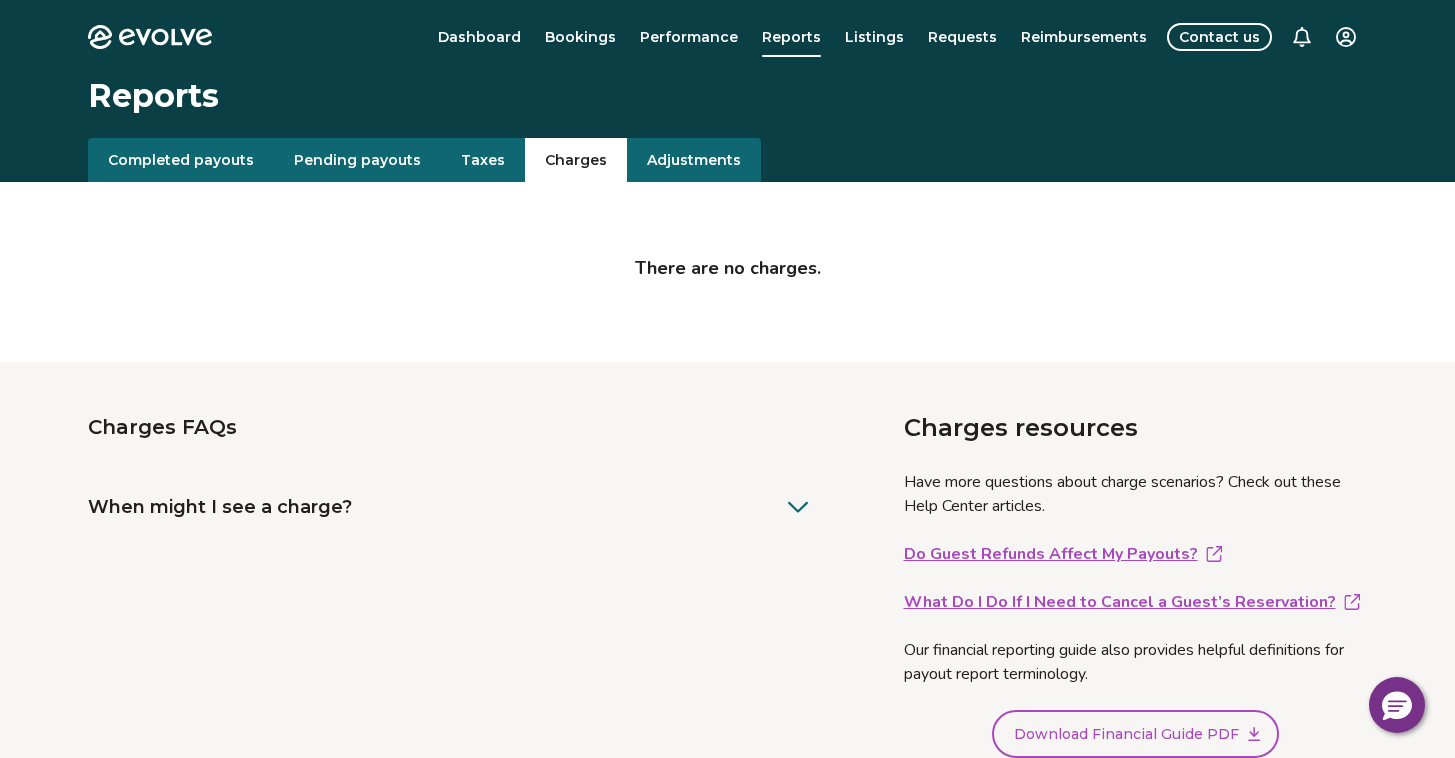 click on "Completed payouts" at bounding box center [181, 160] 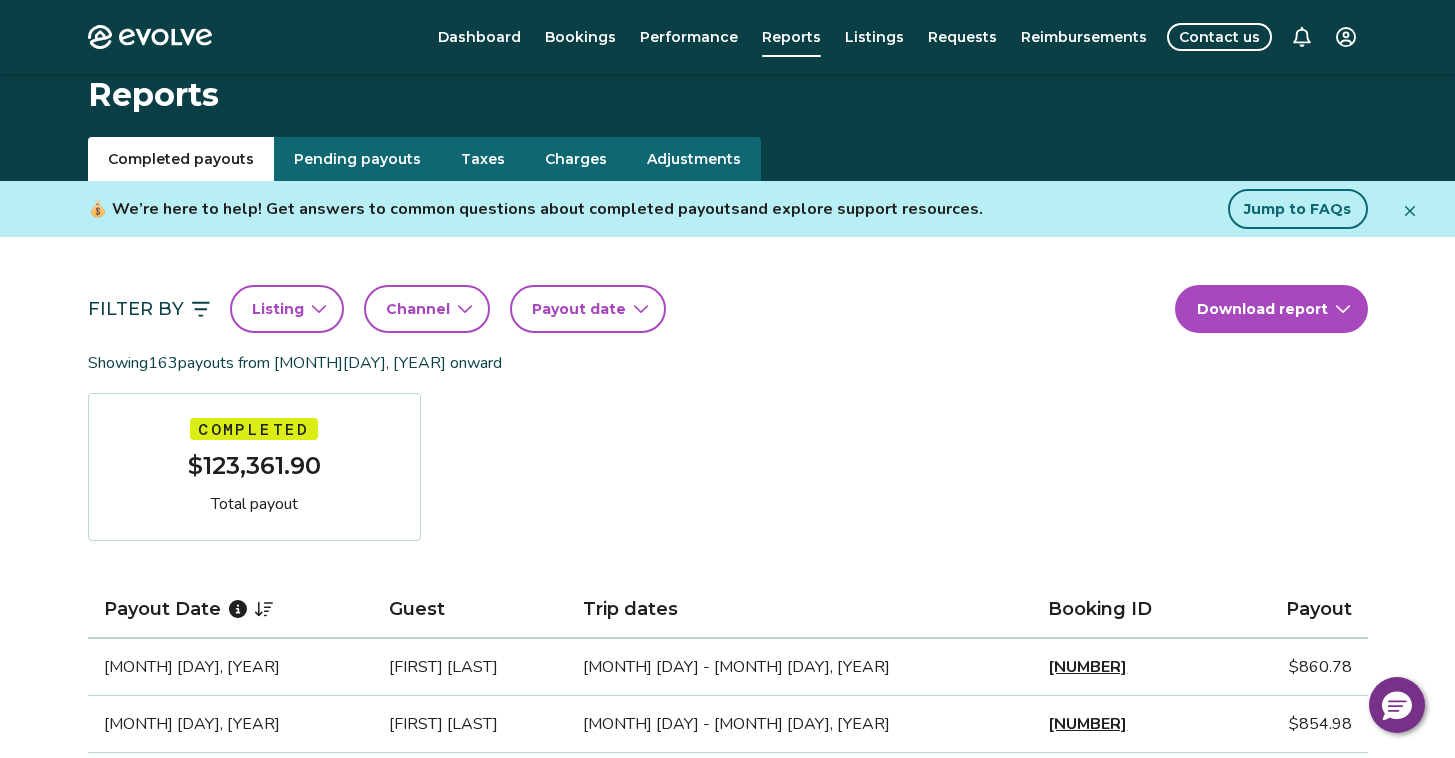 scroll, scrollTop: 149, scrollLeft: 0, axis: vertical 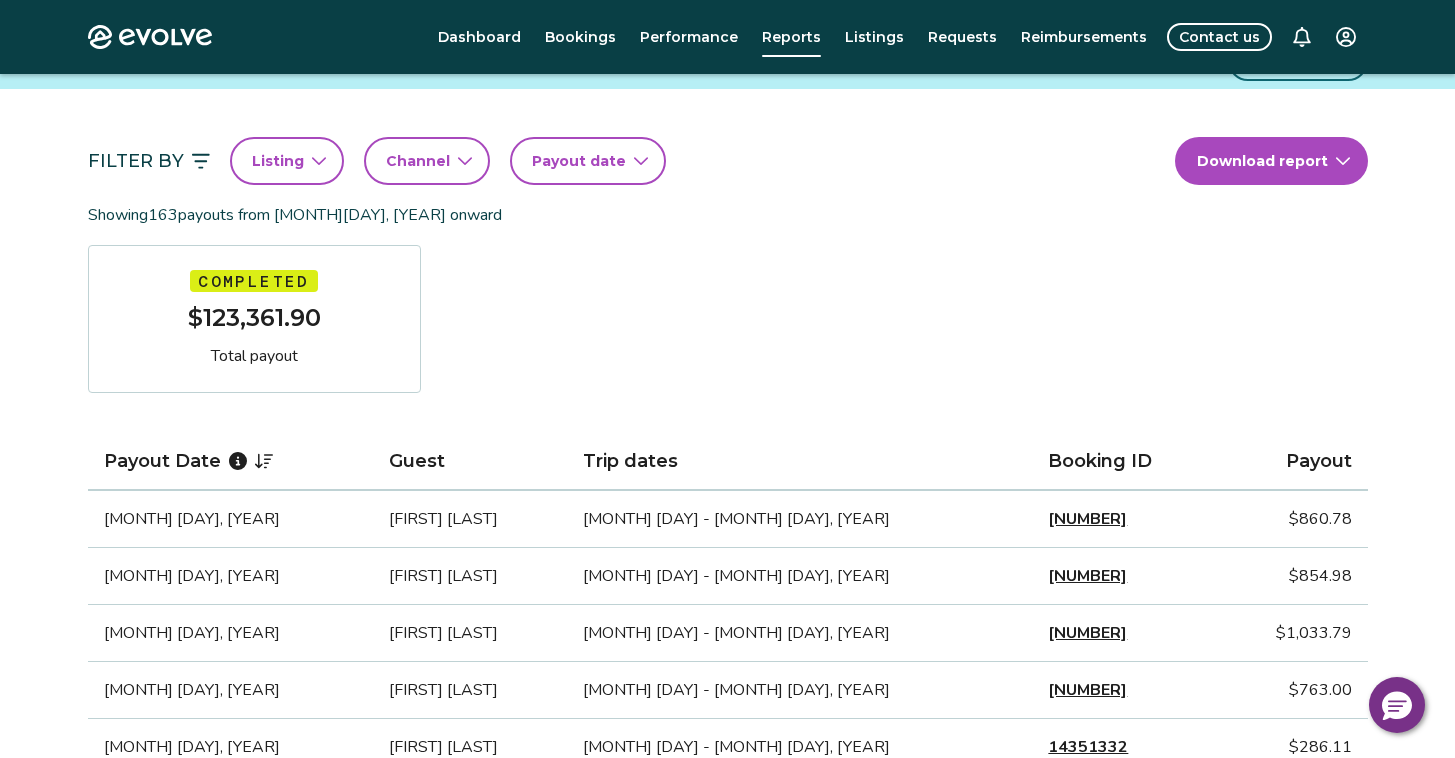 click on "Payout date" at bounding box center (579, 161) 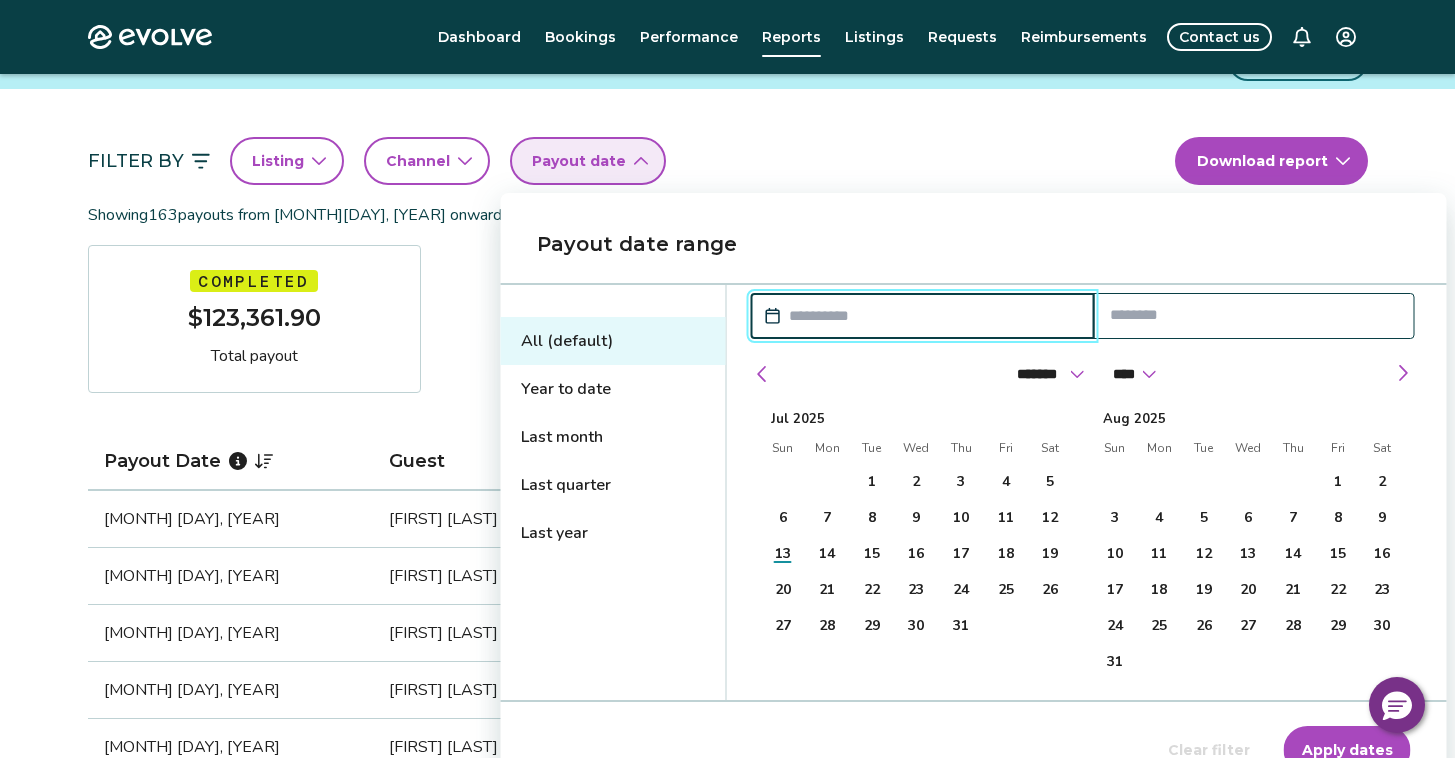click at bounding box center [933, 316] 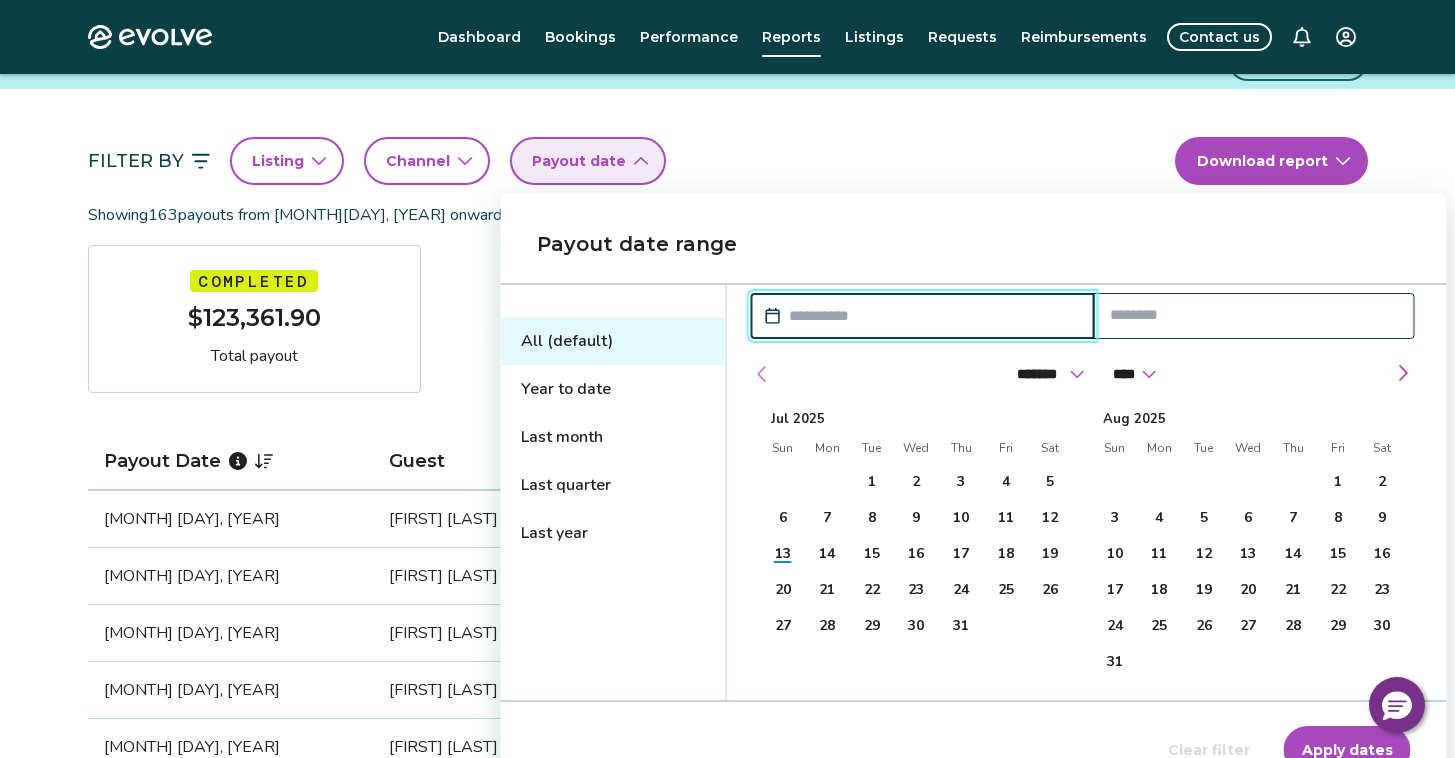 click at bounding box center (762, 374) 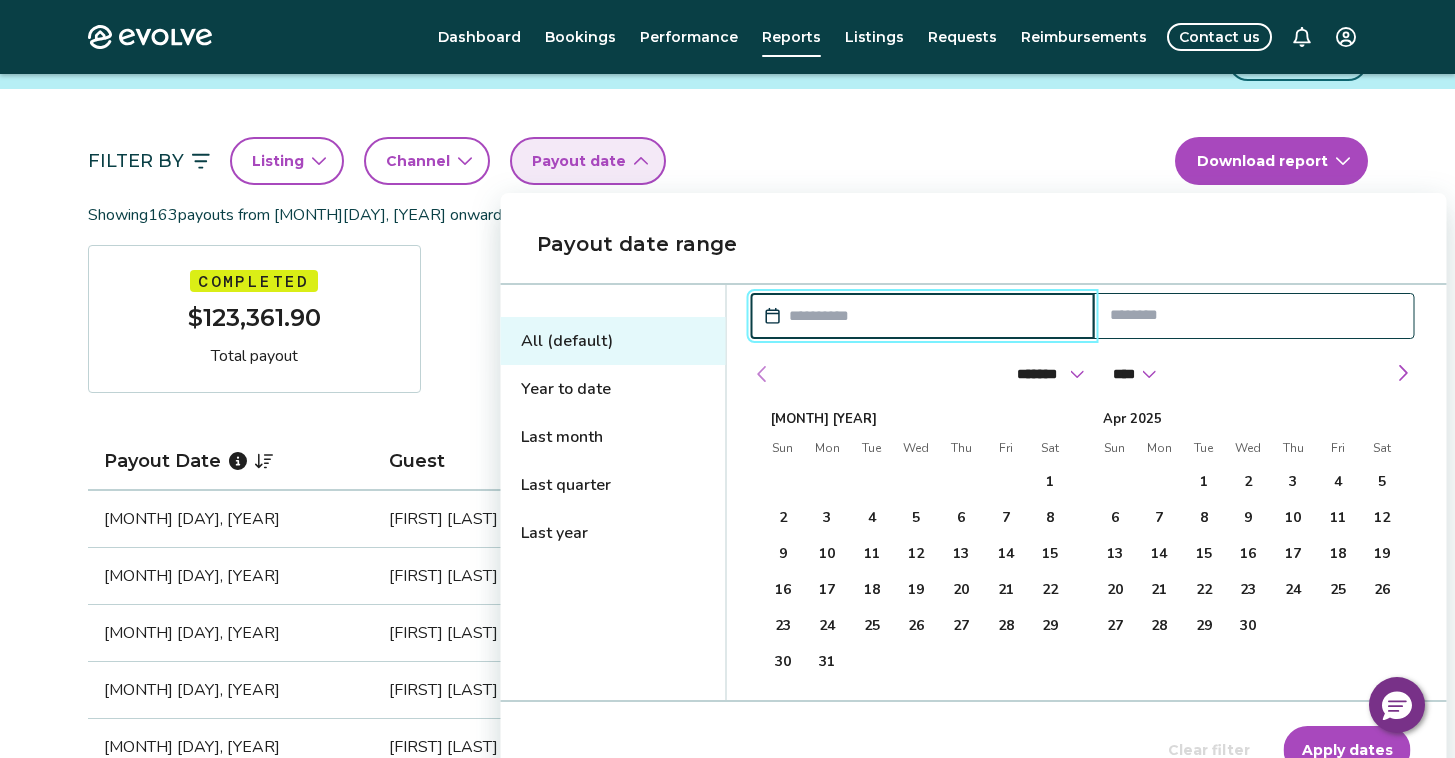 click at bounding box center (762, 374) 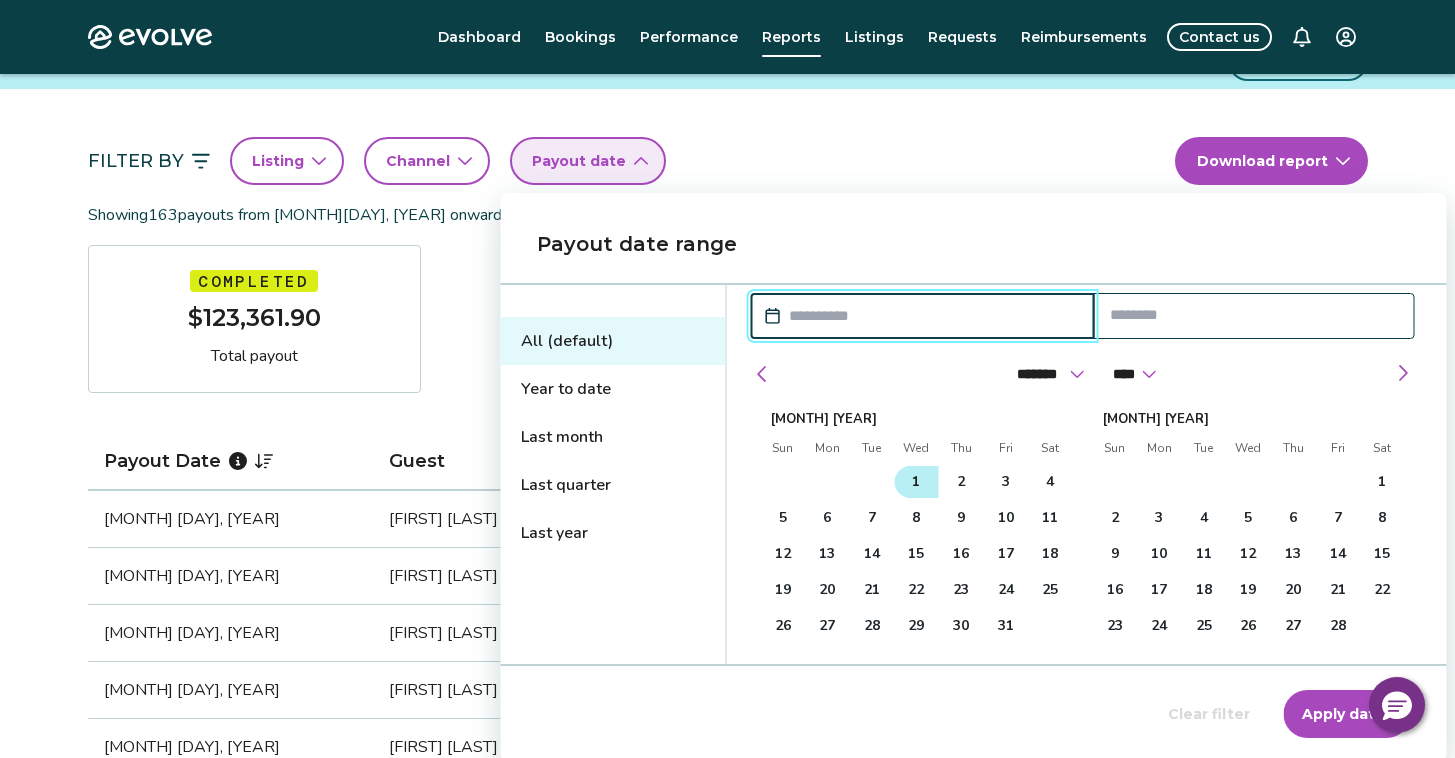 click on "1" at bounding box center (916, 482) 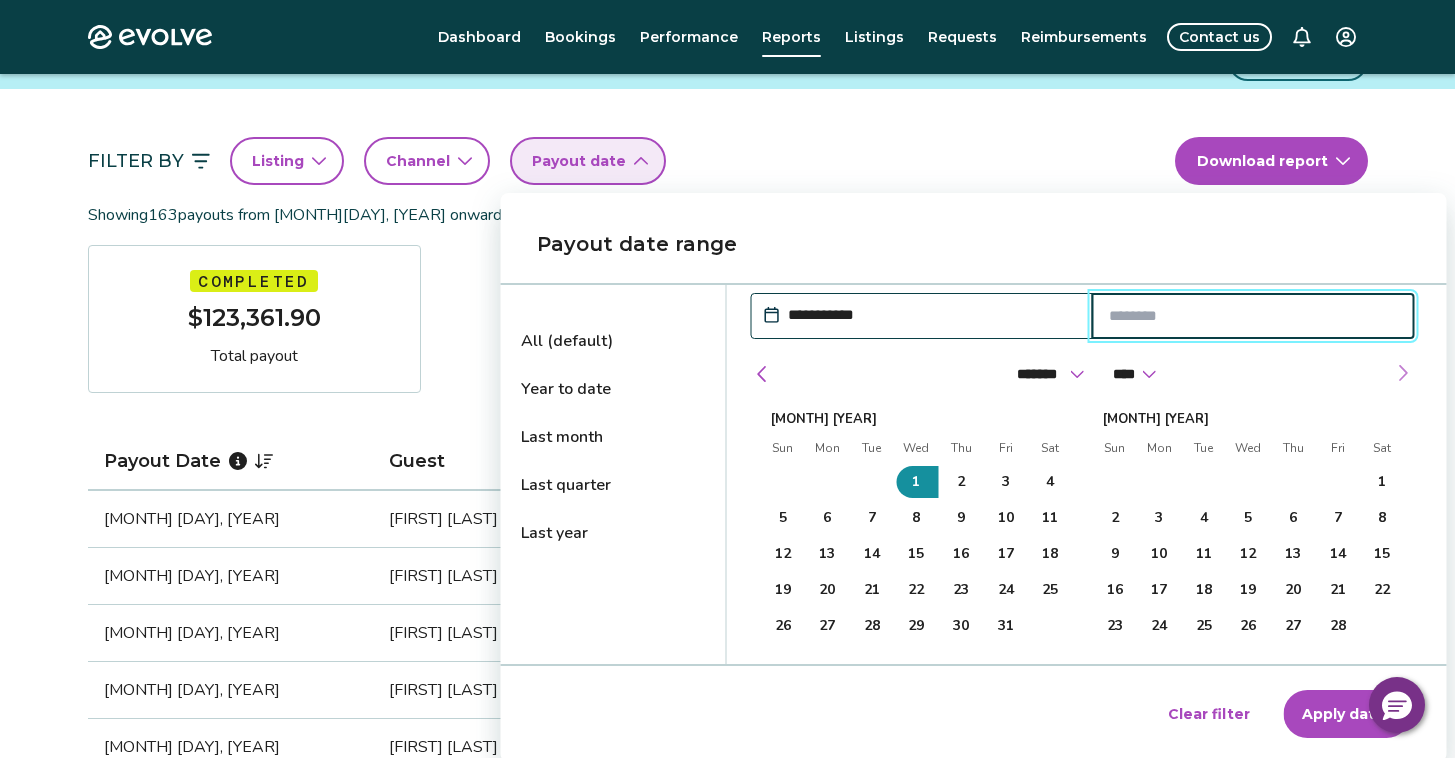 click at bounding box center [1403, 373] 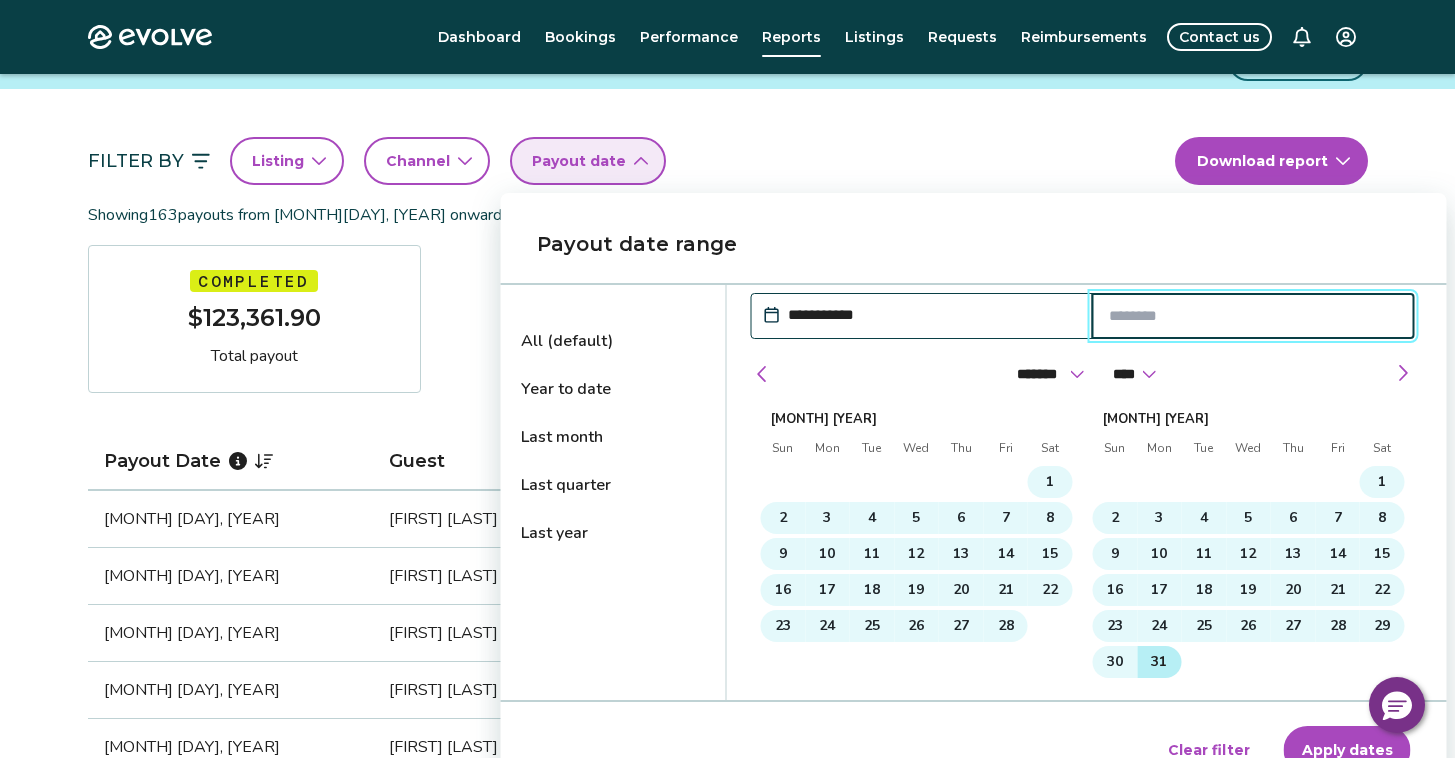 type on "**********" 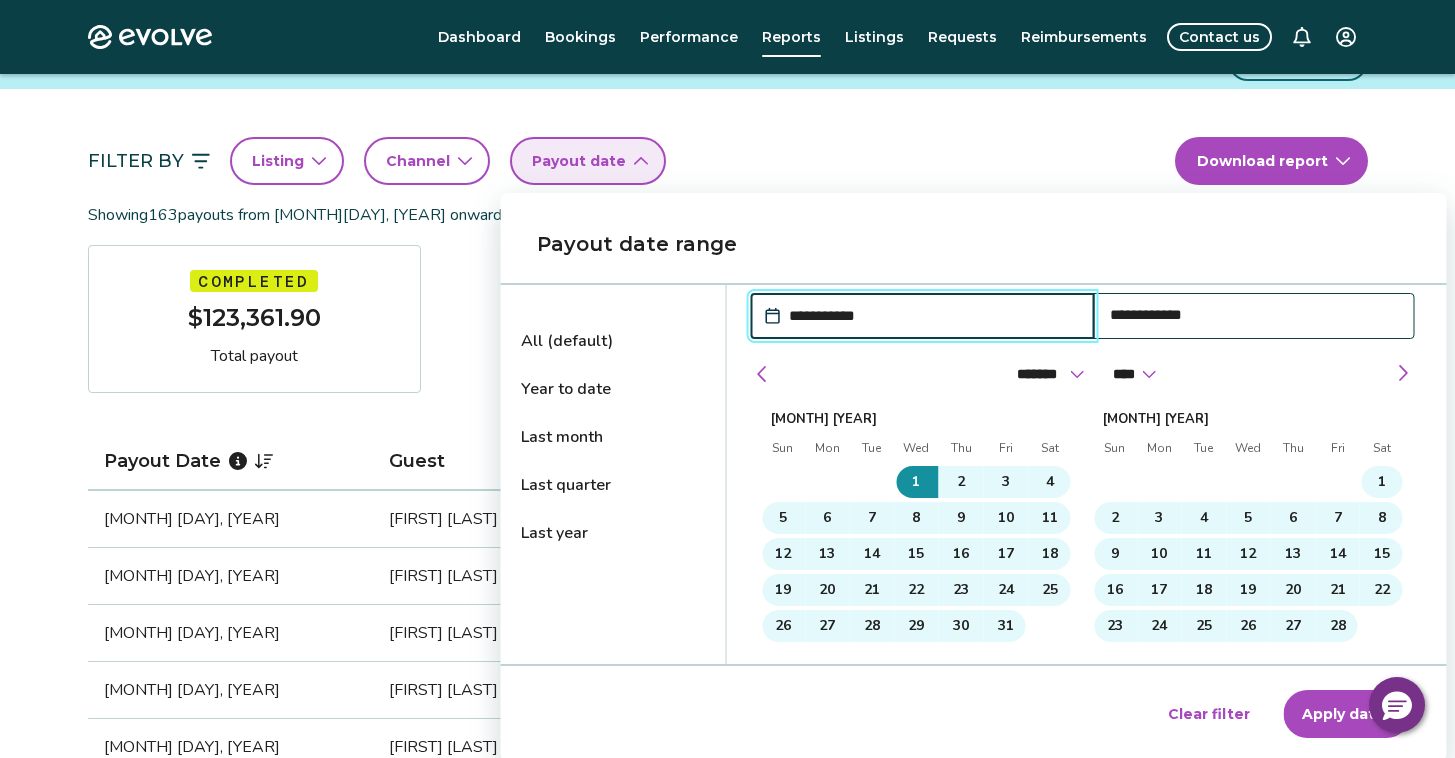 click on "Clear filter Apply dates" at bounding box center [974, 714] 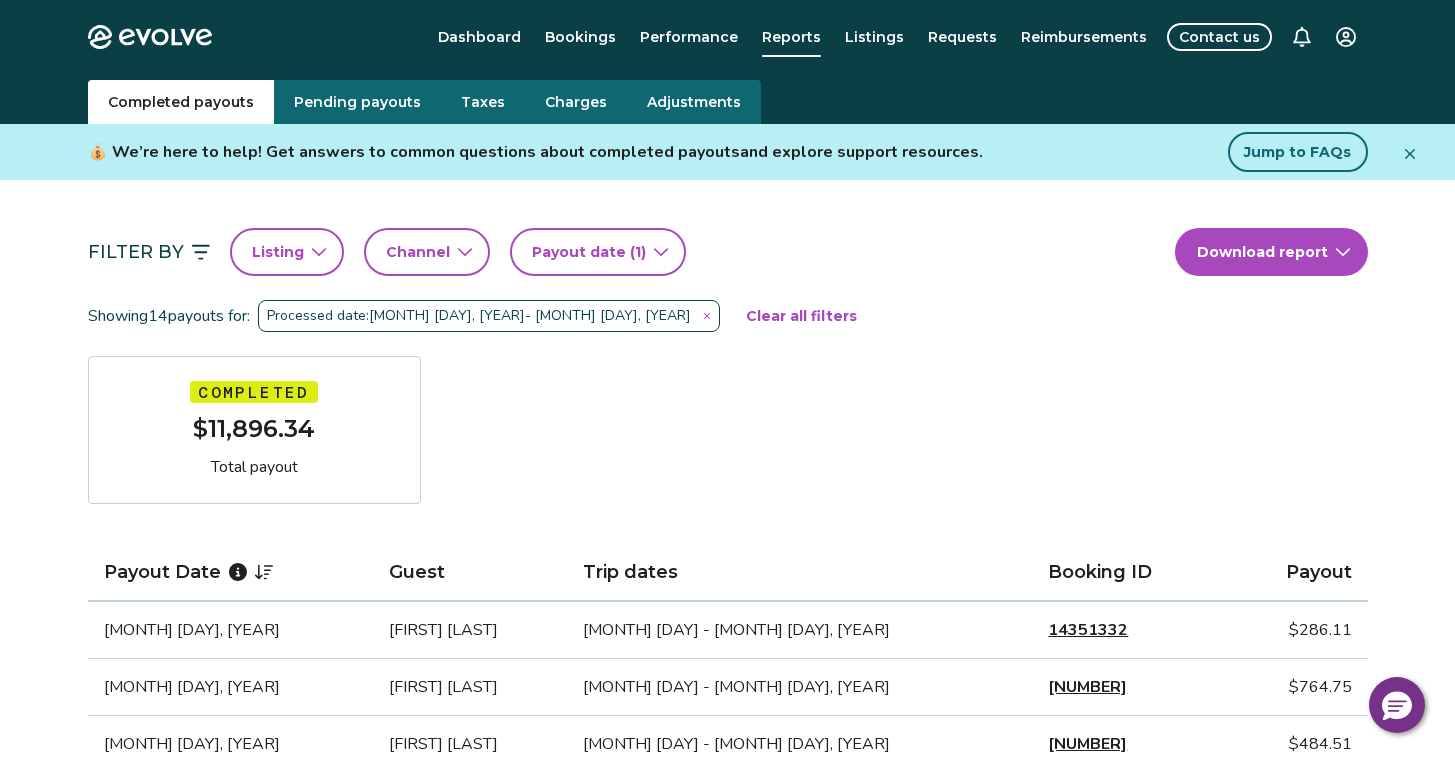scroll, scrollTop: 0, scrollLeft: 0, axis: both 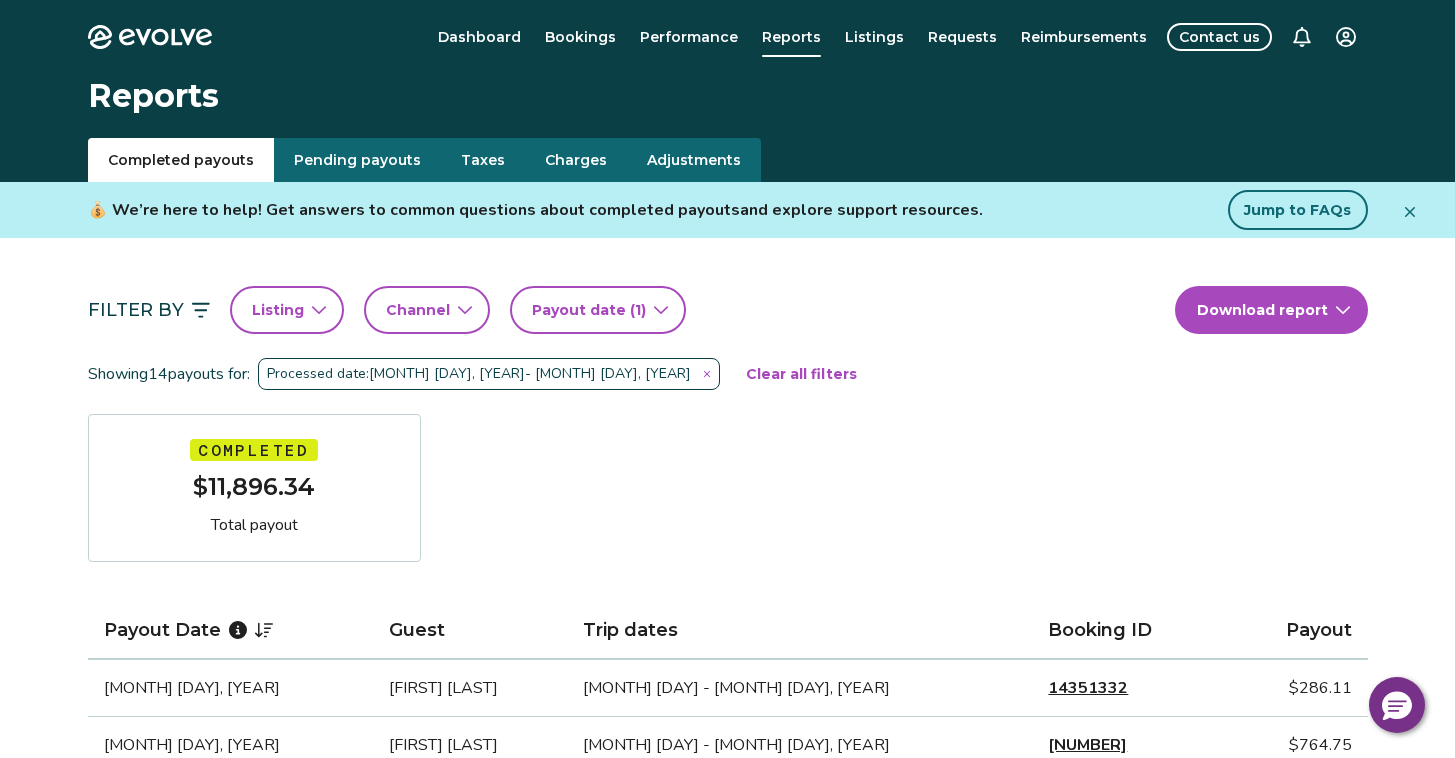 drag, startPoint x: 841, startPoint y: 399, endPoint x: 824, endPoint y: 392, distance: 18.384777 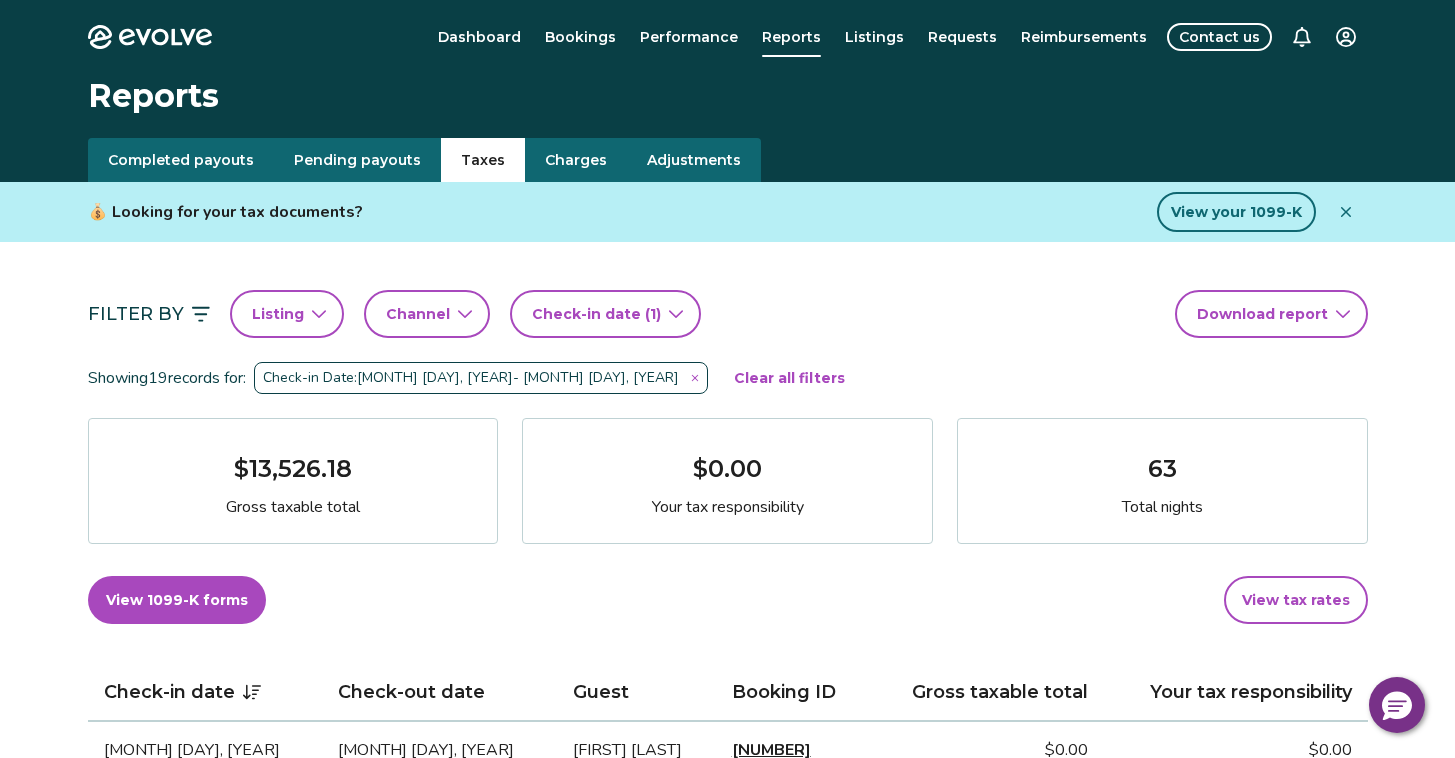 click on "Filter By  Listing Channel Check-in date (1) Download   report" at bounding box center (728, 314) 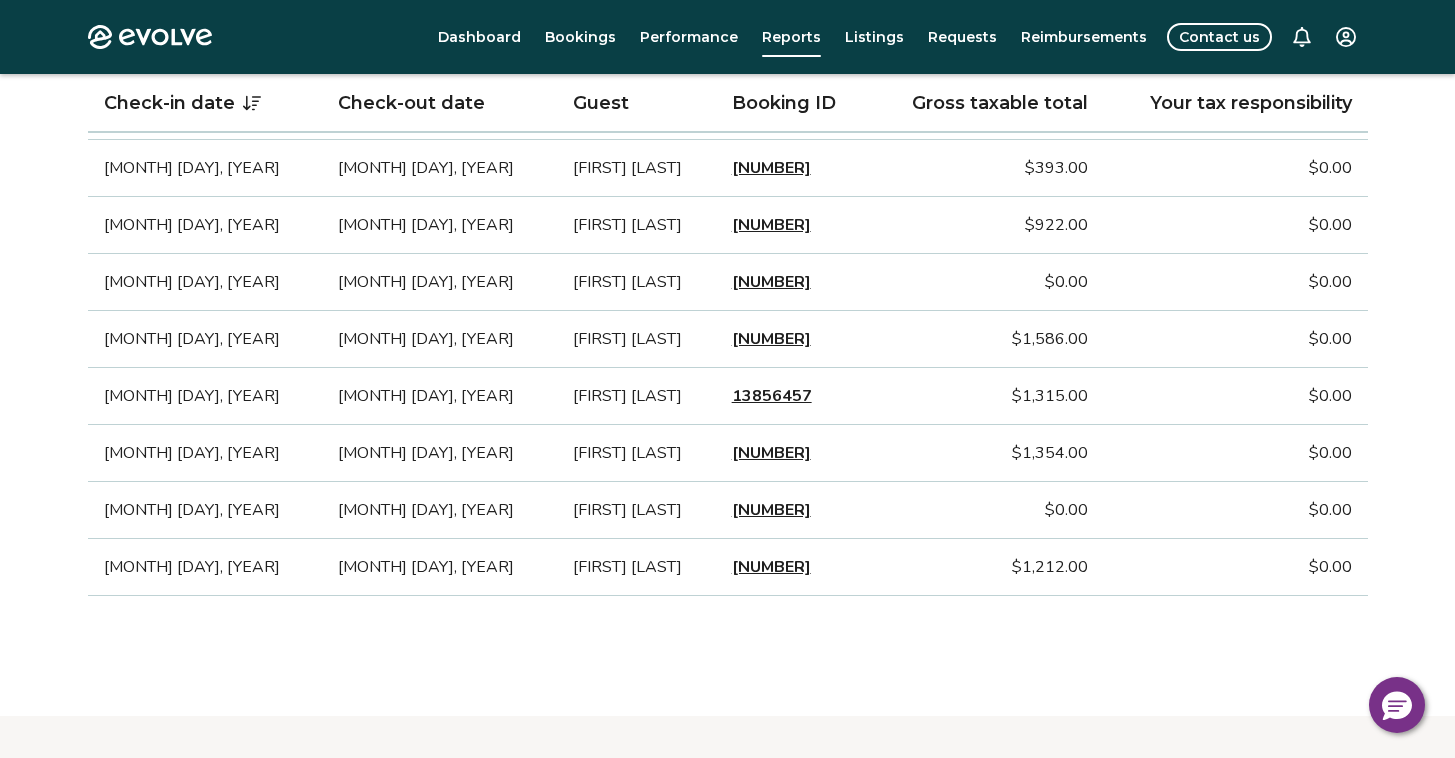 scroll, scrollTop: 1210, scrollLeft: 0, axis: vertical 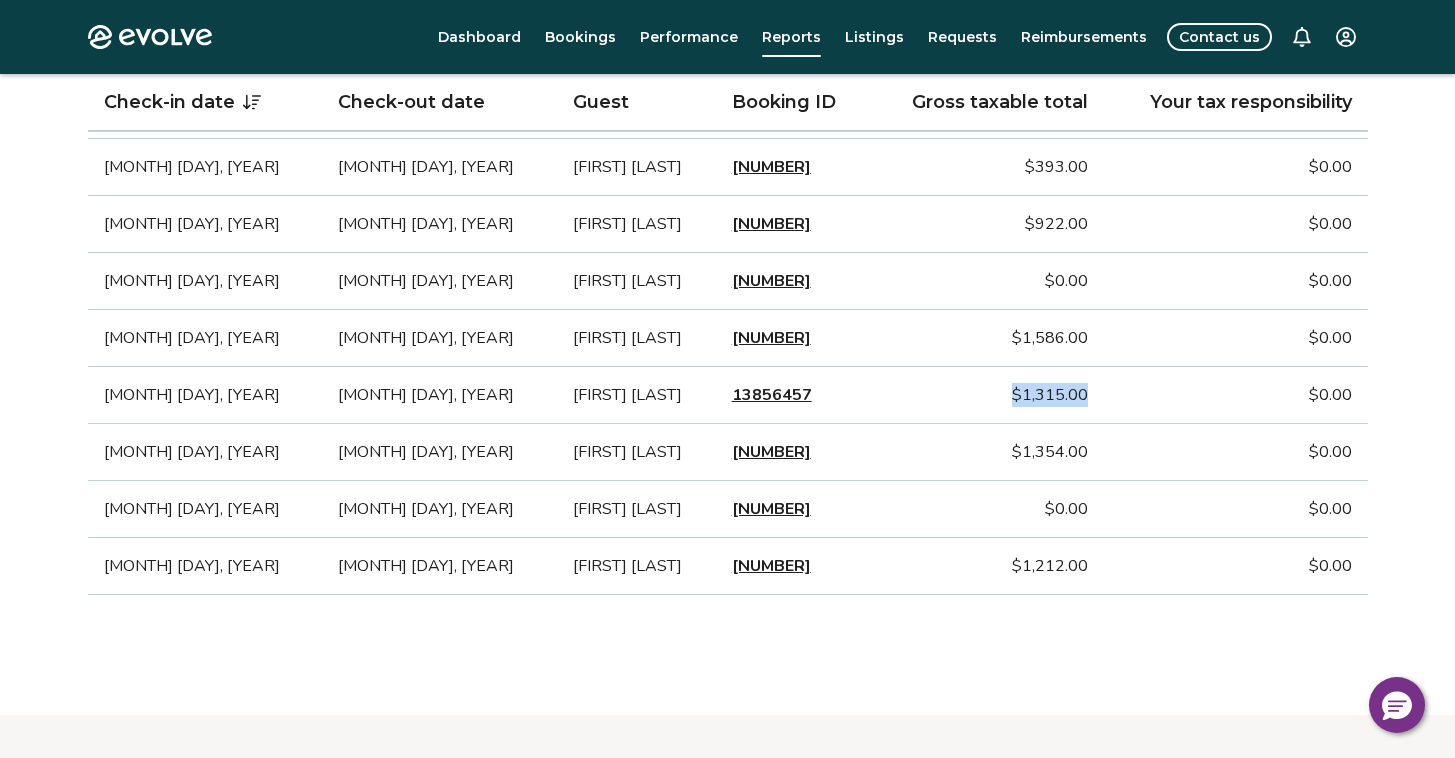 drag, startPoint x: 992, startPoint y: 396, endPoint x: 1076, endPoint y: 389, distance: 84.29116 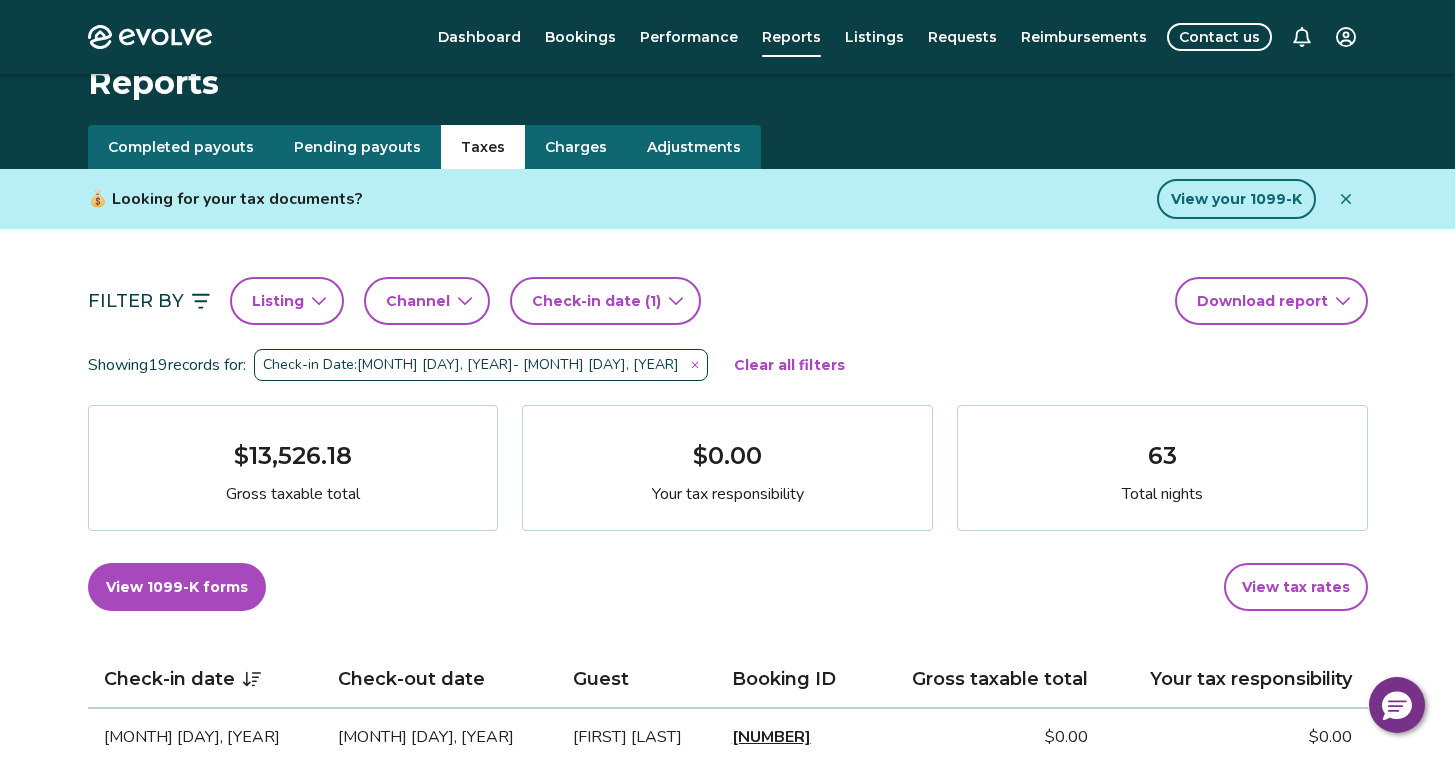 scroll, scrollTop: 0, scrollLeft: 0, axis: both 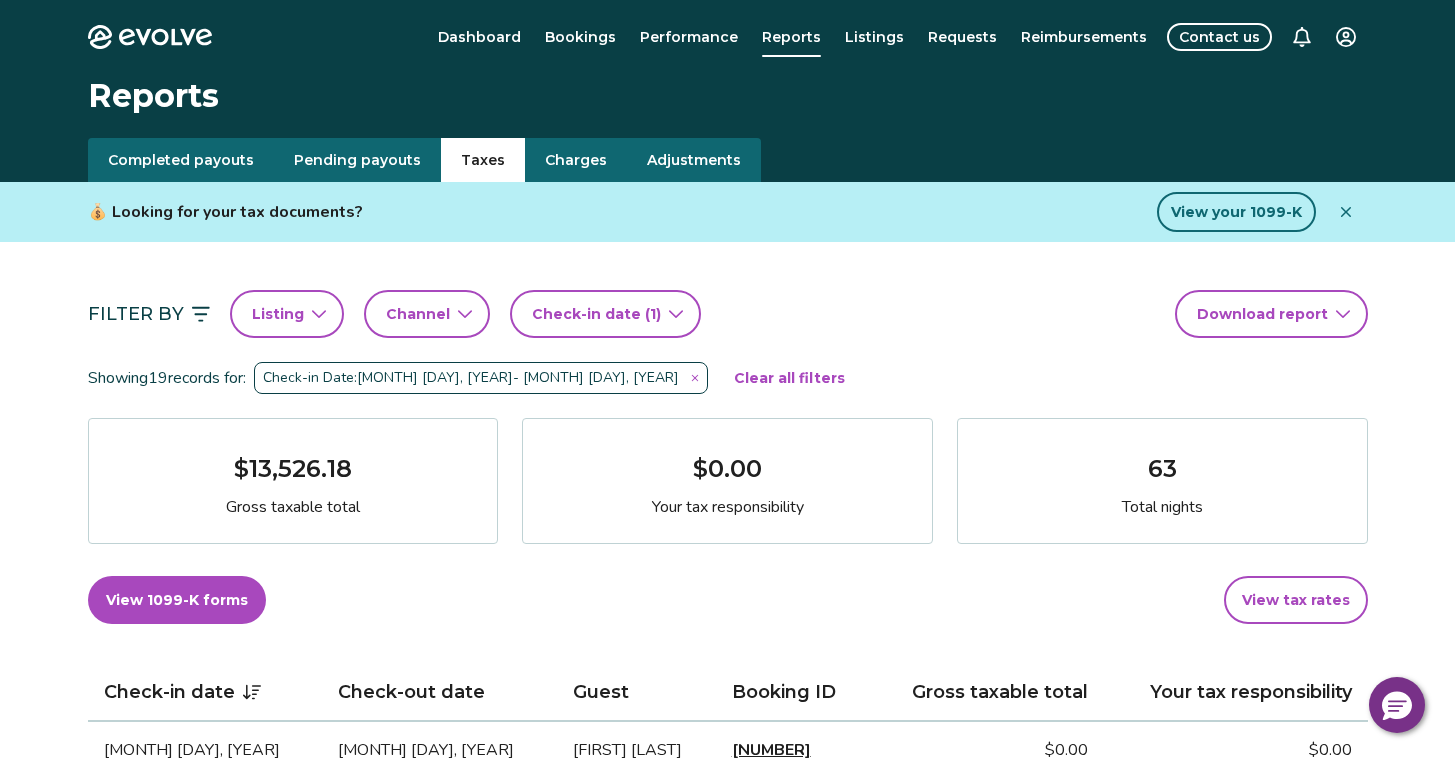 click on "Filter By  Listing Channel Check-in date ([NUMBER]) Download   report Showing   [NUMBER]   records  for: Check-in Date:  [MONTH] [DAY], [YEAR]   -   [MONTH] [DAY], [YEAR]   Clear all filters $[NUMBER] Gross taxable total $[NUMBER] Your tax responsibility [NUMBER] Total nights View 1099-K forms View tax rates Check-in date Check-out date Guest Booking ID Gross taxable total Your tax responsibility [MONTH] [DAY], [YEAR] [MONTH] [DAY], [YEAR] [FIRST] [LAST] [NUMBER] $[NUMBER] $[NUMBER] [MONTH] [DAY], [YEAR] [MONTH] [DAY], [YEAR] [FIRST] [LAST] [NUMBER] $[NUMBER] $[NUMBER] [MONTH] [DAY], [YEAR] [MONTH] [DAY], [YEAR] [FIRST] [LAST] [NUMBER] $[NUMBER] $[NUMBER] [MONTH] [DAY], [YEAR] [MONTH] [DAY], [YEAR] [FIRST] [LAST] [NUMBER] $[NUMBER] $[NUMBER] [MONTH] [DAY], [YEAR] [MONTH] [DAY], [YEAR] [FIRST] [LAST] [NUMBER] $[NUMBER] $[NUMBER] [MONTH] [DAY], [YEAR] [MONTH] [DAY], [YEAR] [FIRST] [LAST] [NUMBER] $[NUMBER] $[NUMBER] [MONTH] [DAY], [YEAR] [MONTH] [DAY], [YEAR] [FIRST] [LAST] [NUMBER] $[NUMBER] $[NUMBER] [MONTH] [DAY], [YEAR] [MONTH] [DAY], [YEAR] [FIRST] [LAST] [NUMBER] $[NUMBER] $[NUMBER] [MONTH] [DAY], [YEAR] [MONTH] [DAY], [YEAR] [FIRST] [LAST] [NUMBER] $[NUMBER] $[NUMBER] [MONTH] [DAY], [YEAR] [MONTH] [DAY], [YEAR] [FIRST] [LAST] [NUMBER] $[NUMBER] $[NUMBER]" at bounding box center [727, 1310] 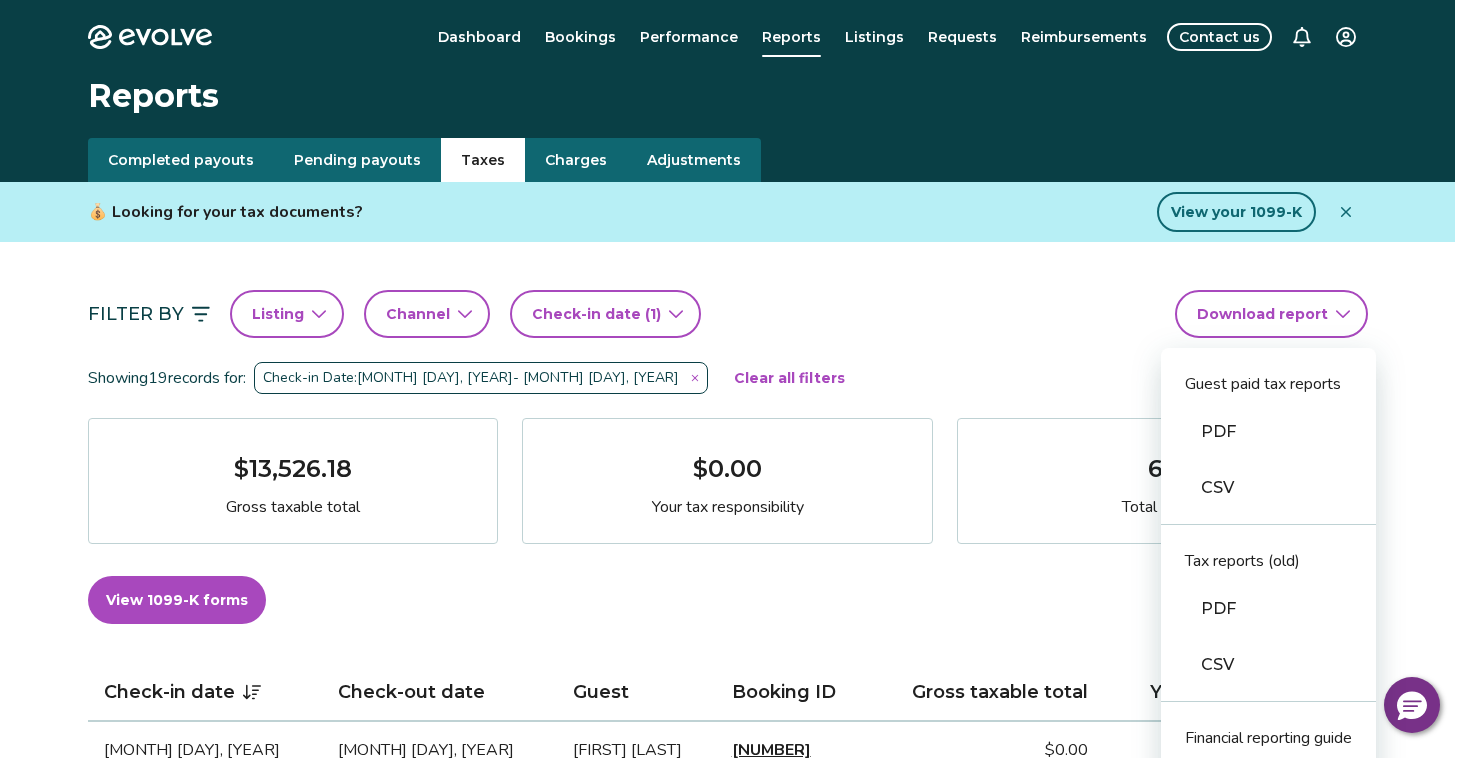 click on "CSV" at bounding box center (1268, 488) 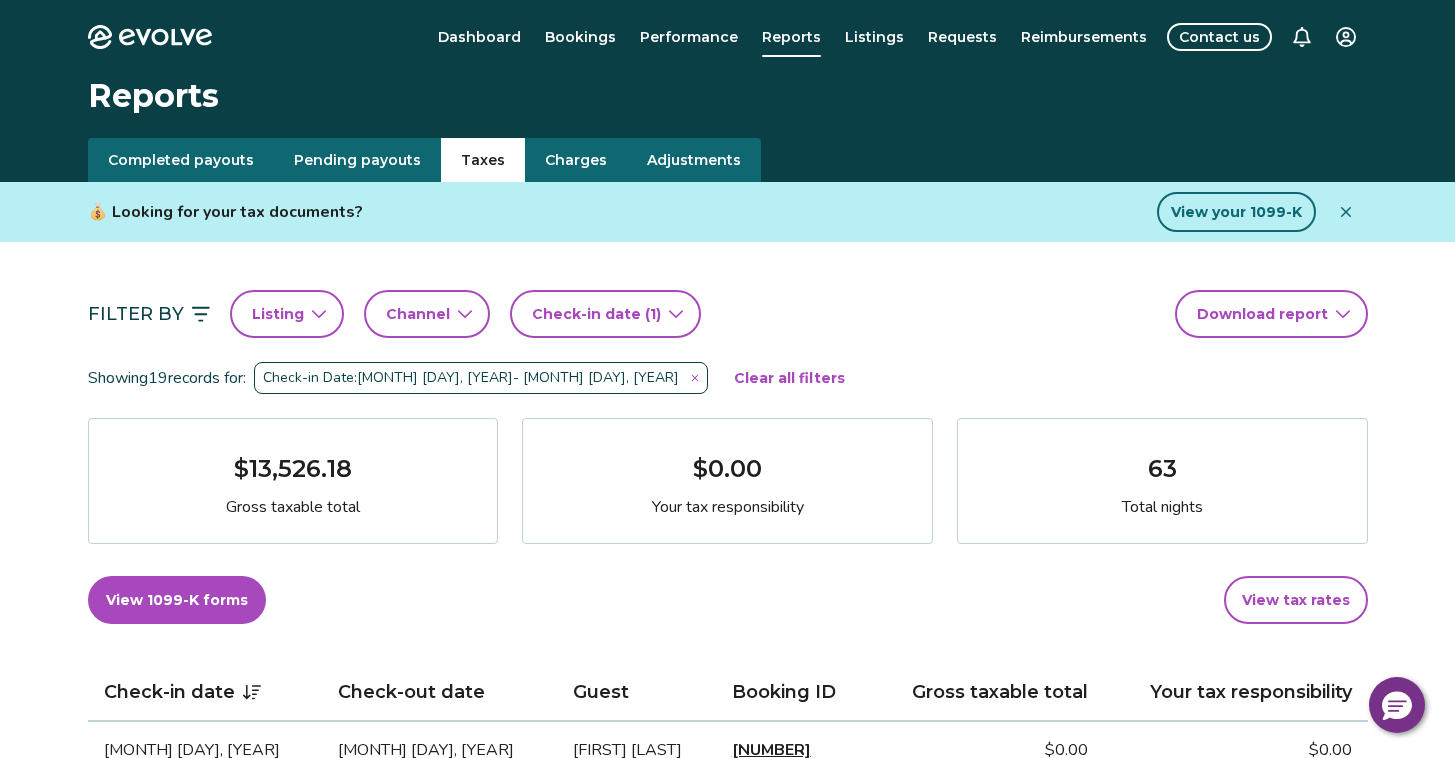 click on "Showing   [NUMBER]   records   for: Check-in Date:  [MONTH] [DAY], [YEAR]   -   [MONTH] [DAY], [YEAR]   Clear all filters" at bounding box center [728, 378] 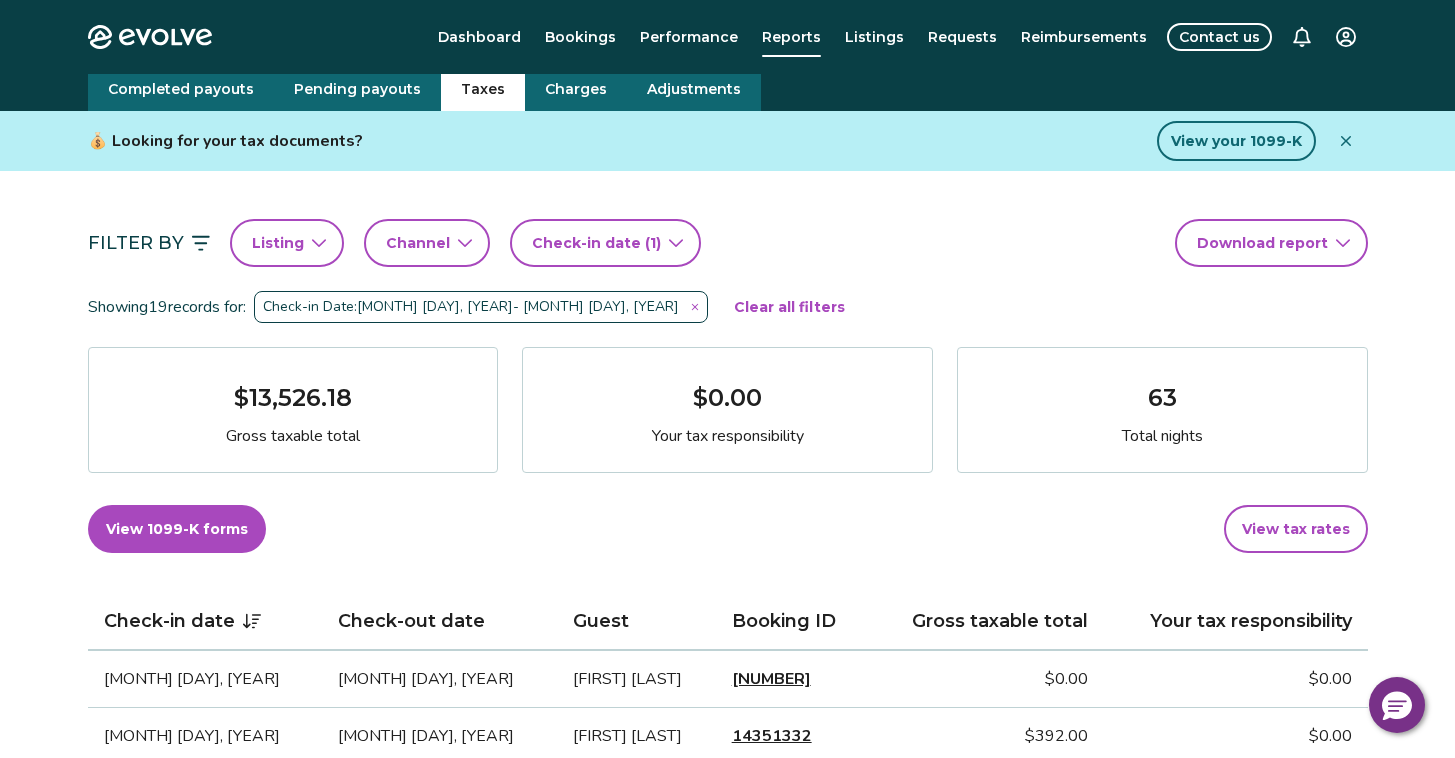 scroll, scrollTop: 0, scrollLeft: 0, axis: both 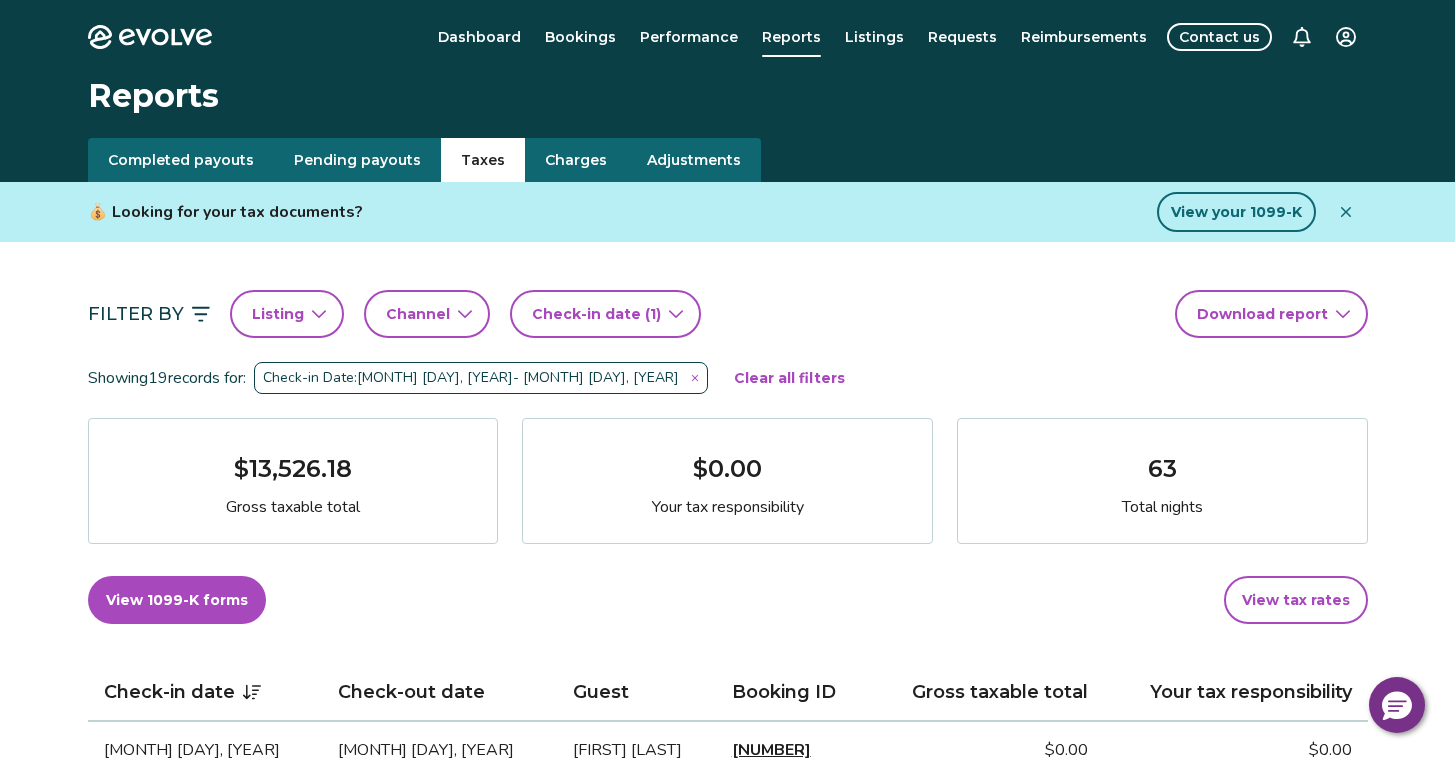 click on "Listing" at bounding box center [278, 314] 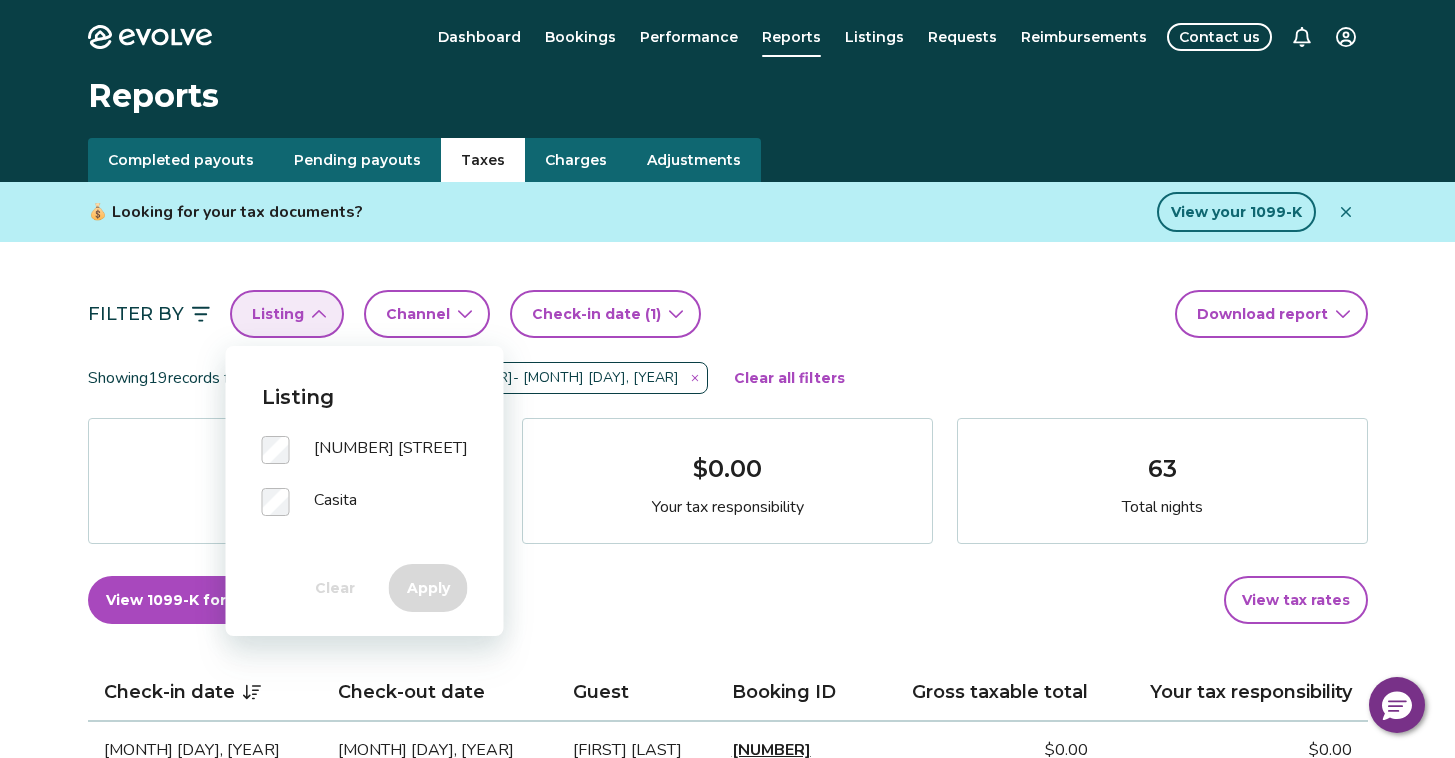 click on "Channel" at bounding box center (418, 314) 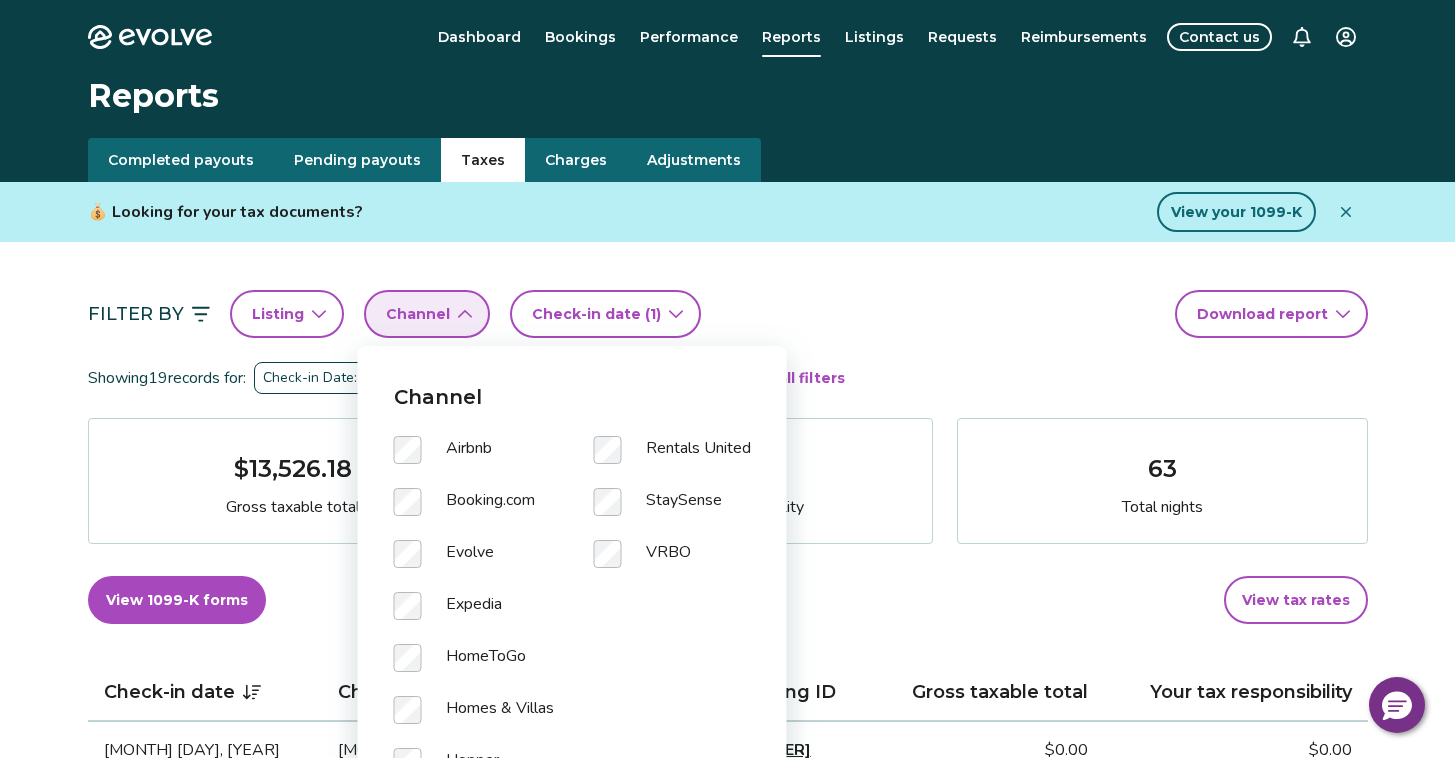 click on "Channel" at bounding box center [418, 314] 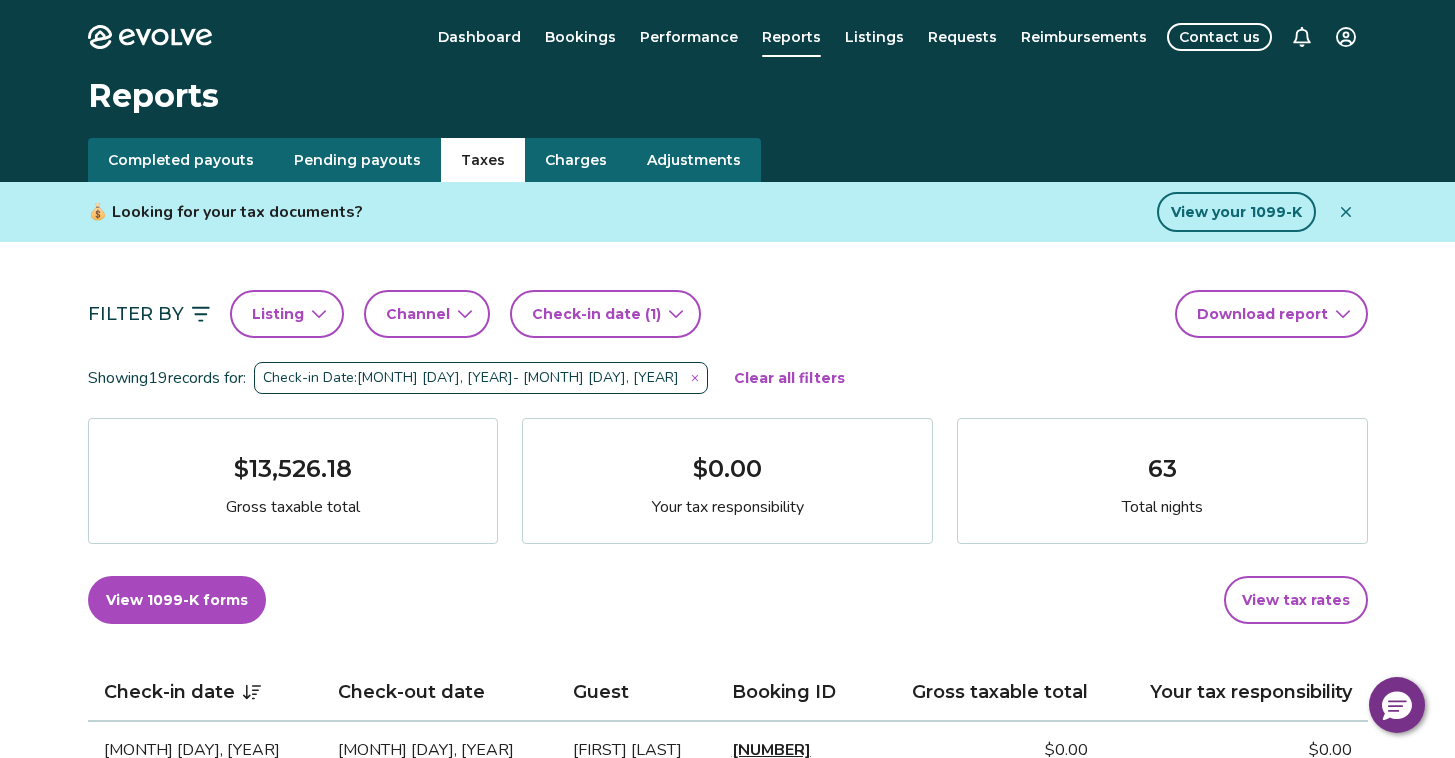 click on "Channel" at bounding box center (418, 314) 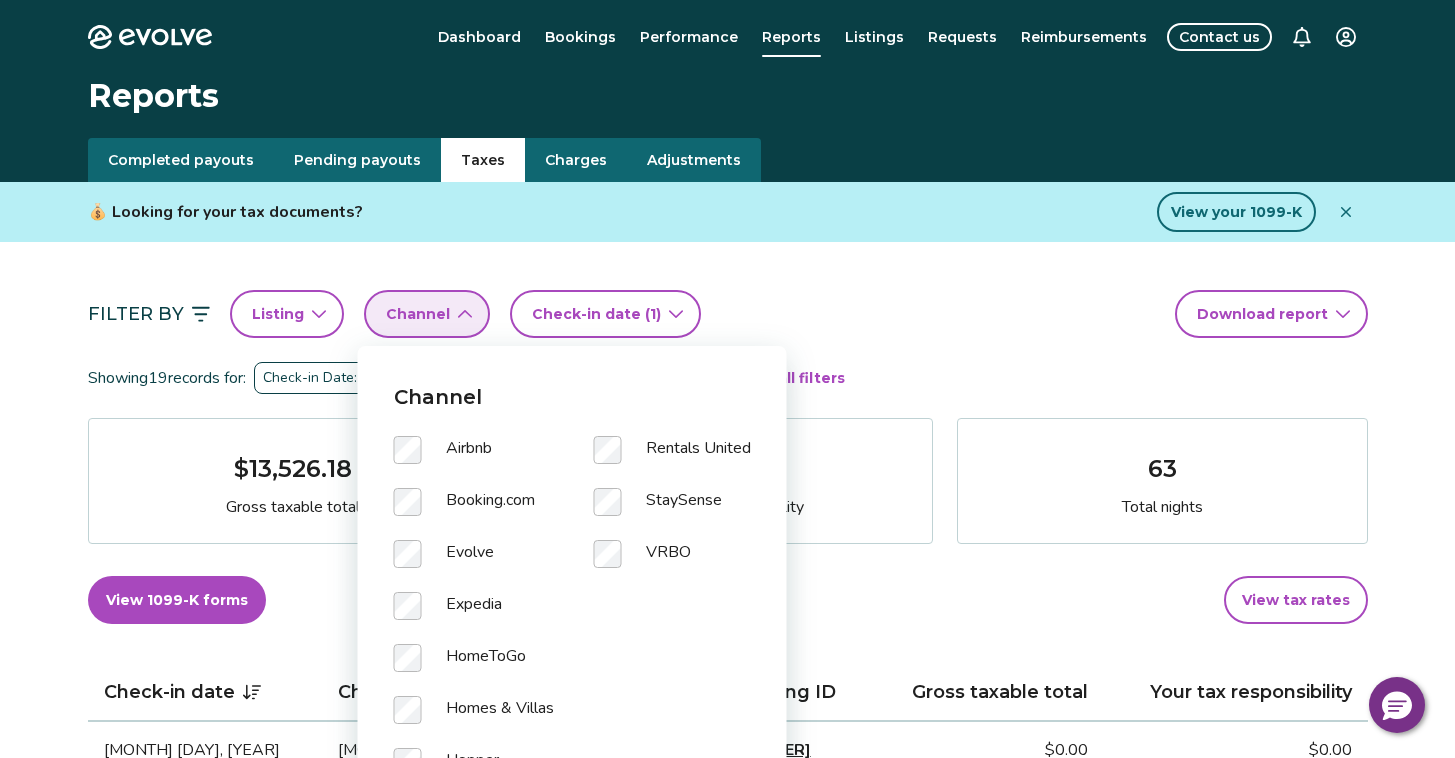 click on "Filter By  Listing Channel Check-in date (1) Download   report" at bounding box center [728, 314] 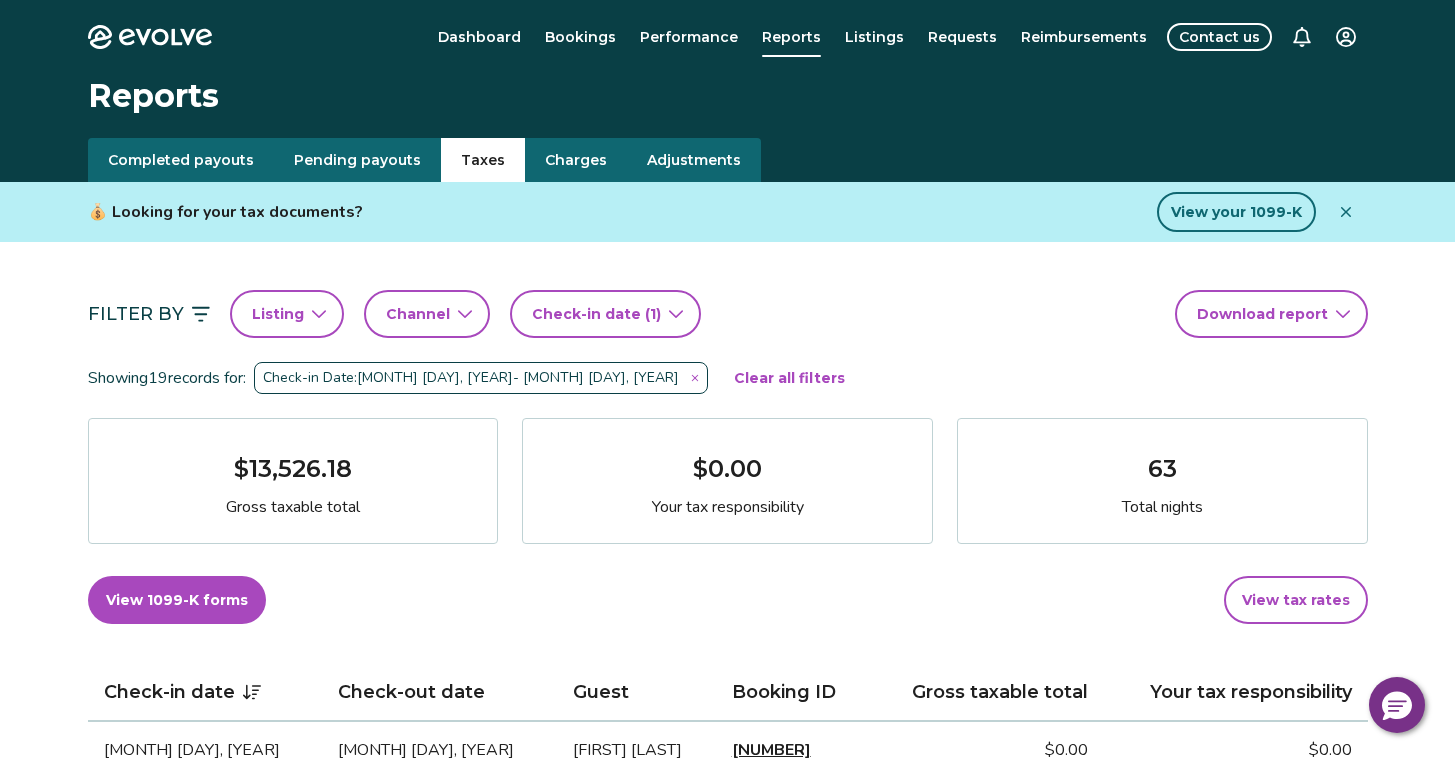 click on "Check-in date (1)" at bounding box center [596, 314] 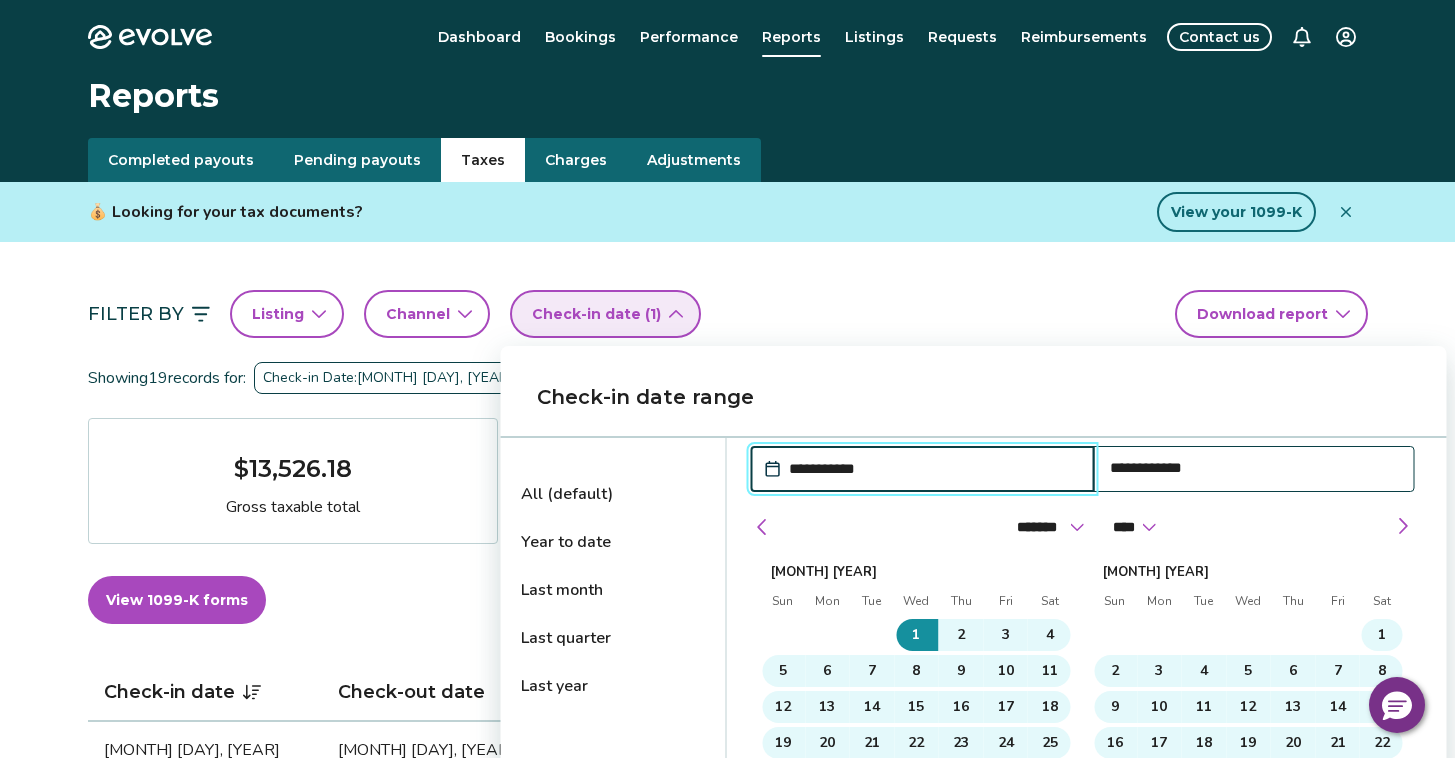 click on "Filter By  Listing Channel Check-in date (1) Download   report" at bounding box center [728, 314] 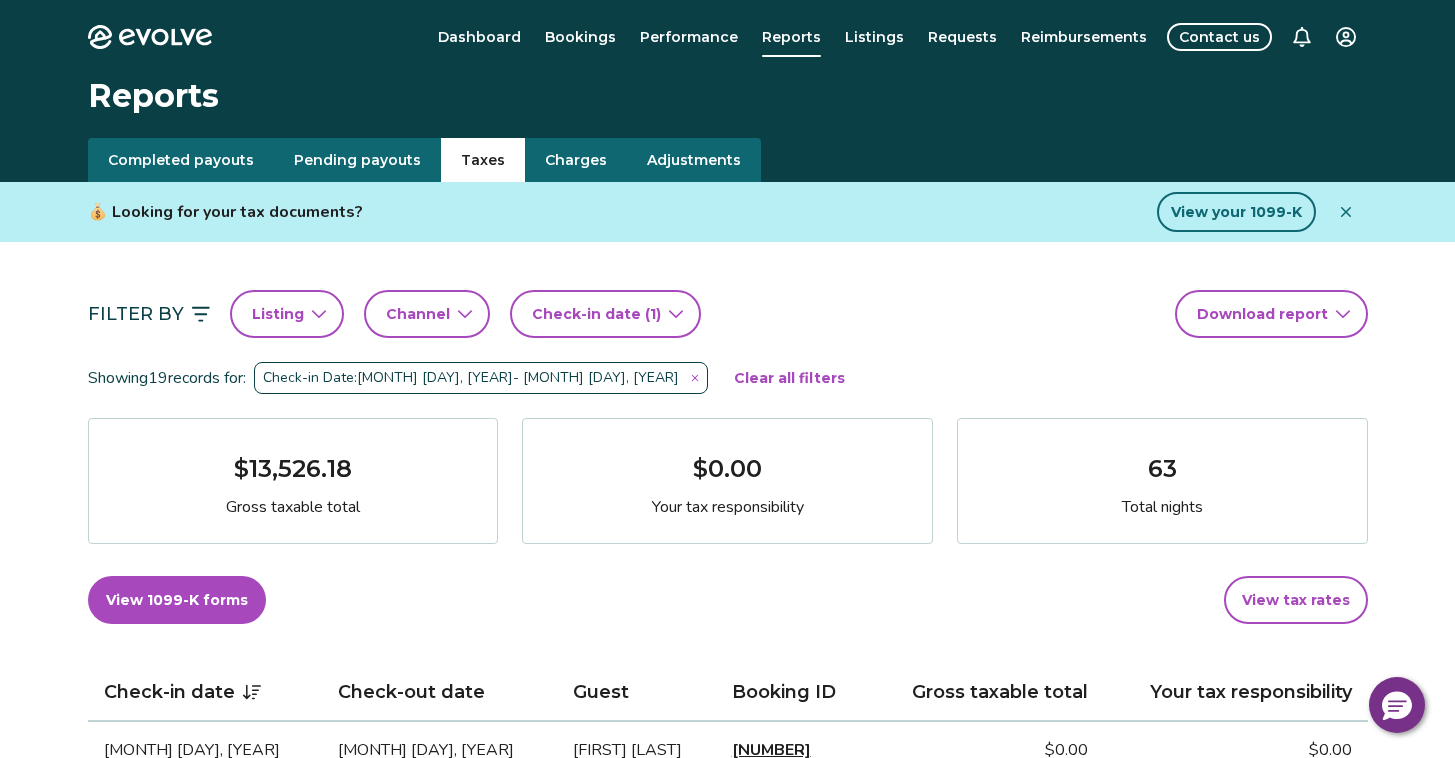 click on "Filter By  Listing Channel Check-in date (1) Download   report" at bounding box center (728, 314) 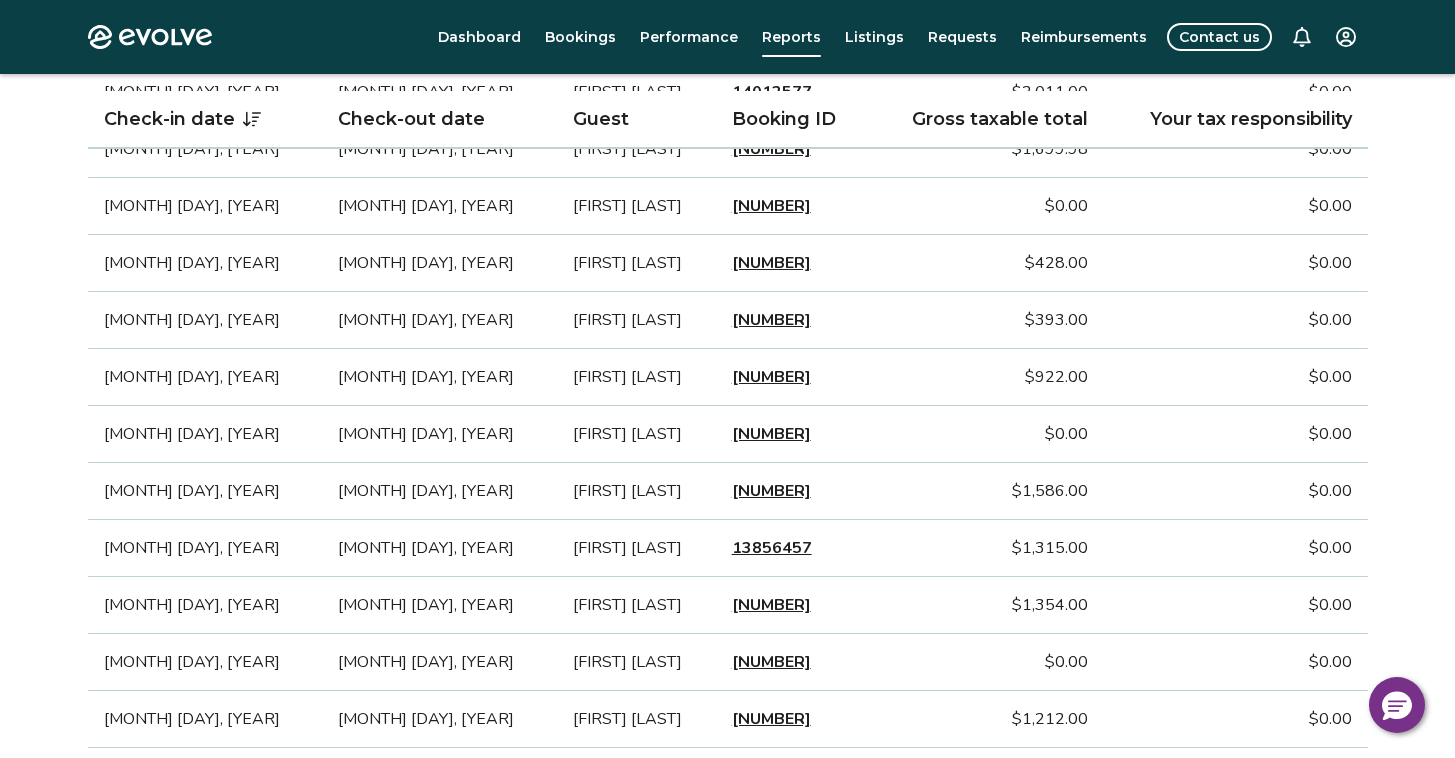 scroll, scrollTop: 1076, scrollLeft: 0, axis: vertical 